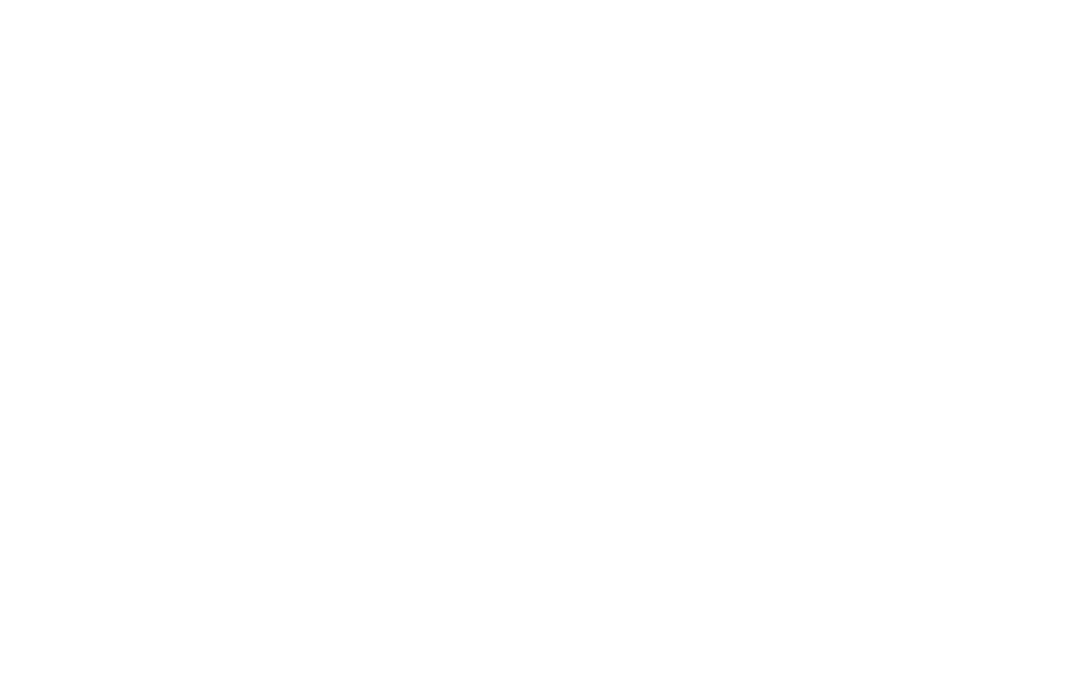 scroll, scrollTop: 0, scrollLeft: 0, axis: both 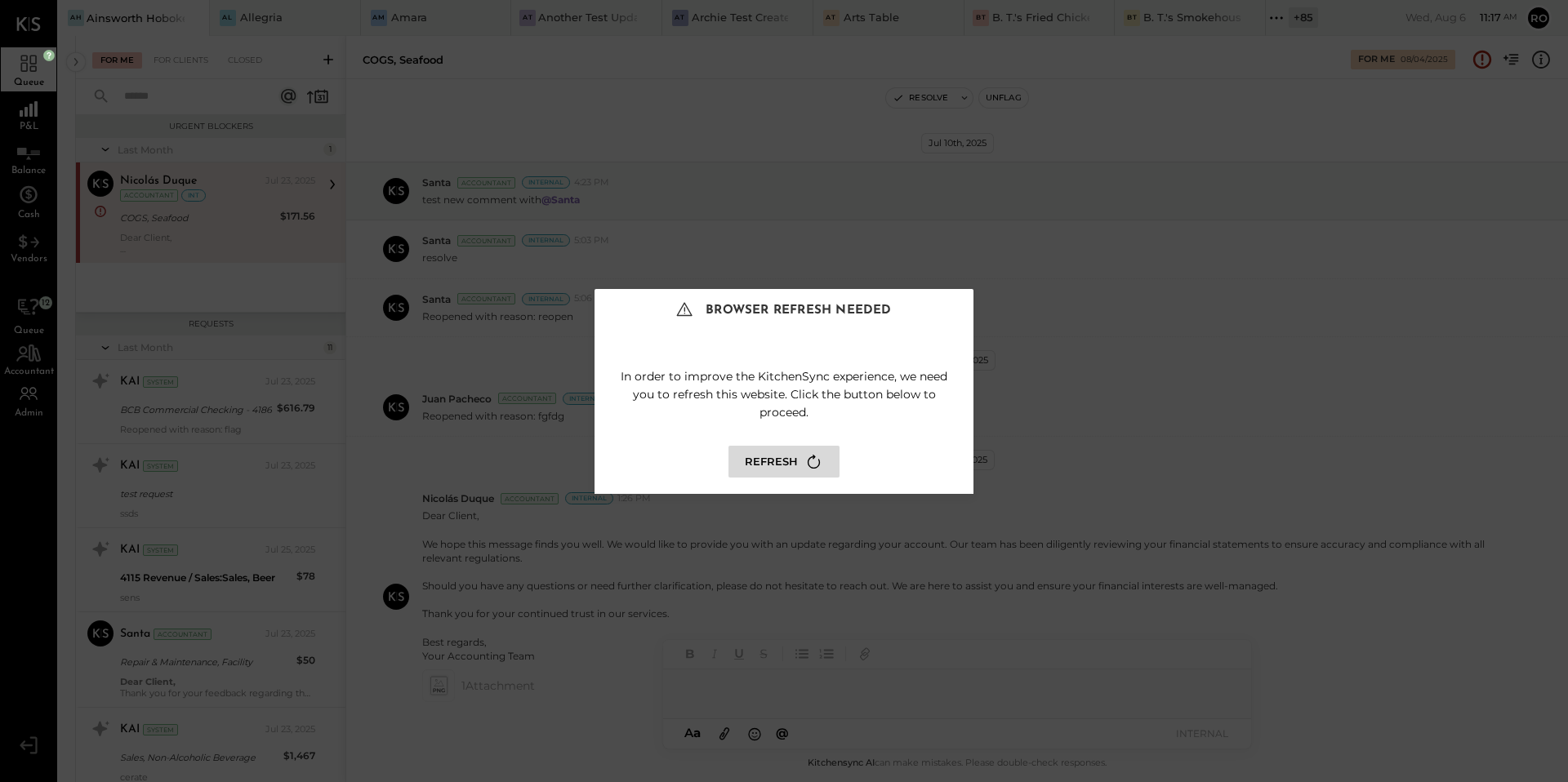 click on "Refresh" at bounding box center [784, 461] 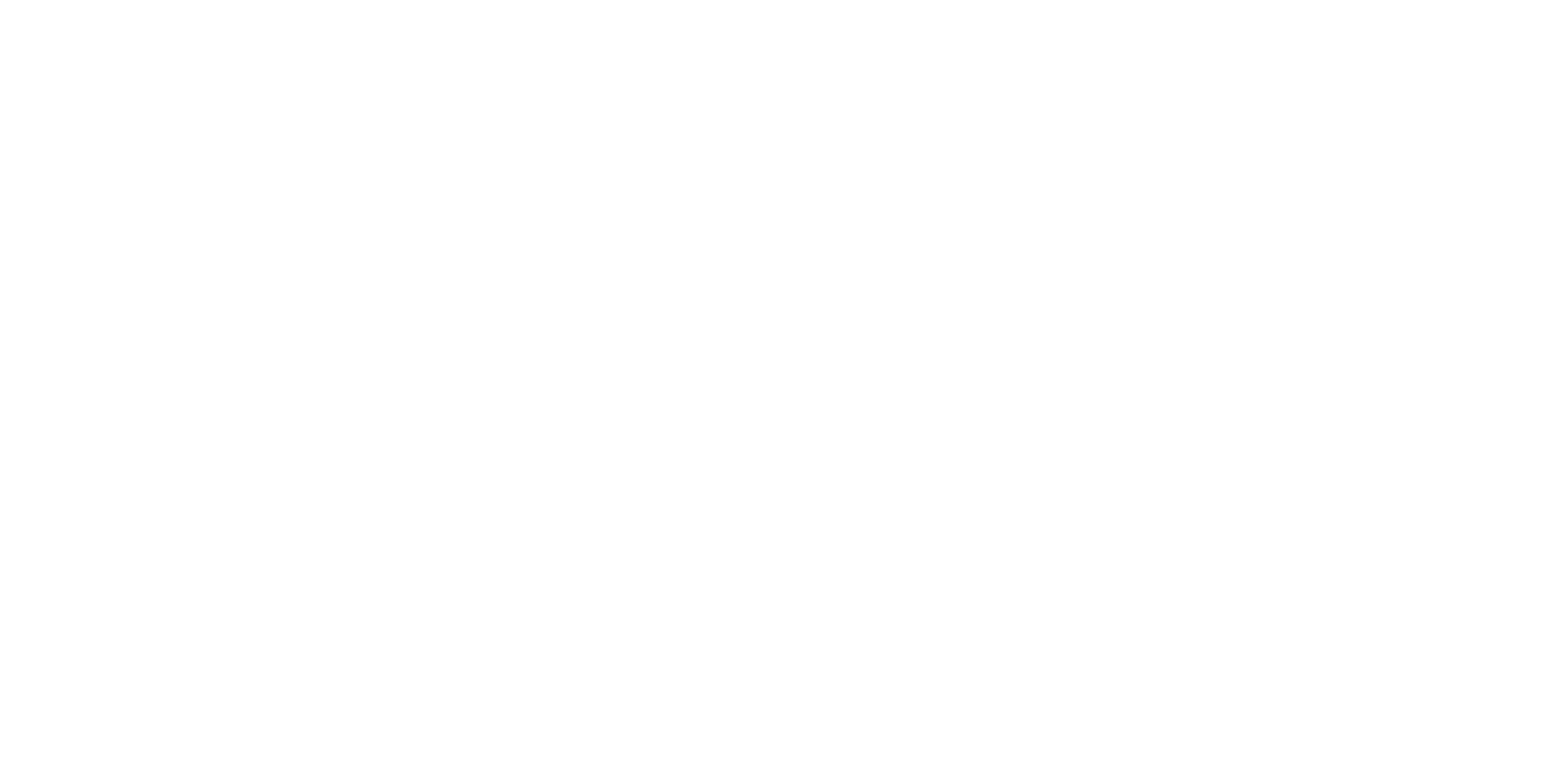 scroll, scrollTop: 0, scrollLeft: 0, axis: both 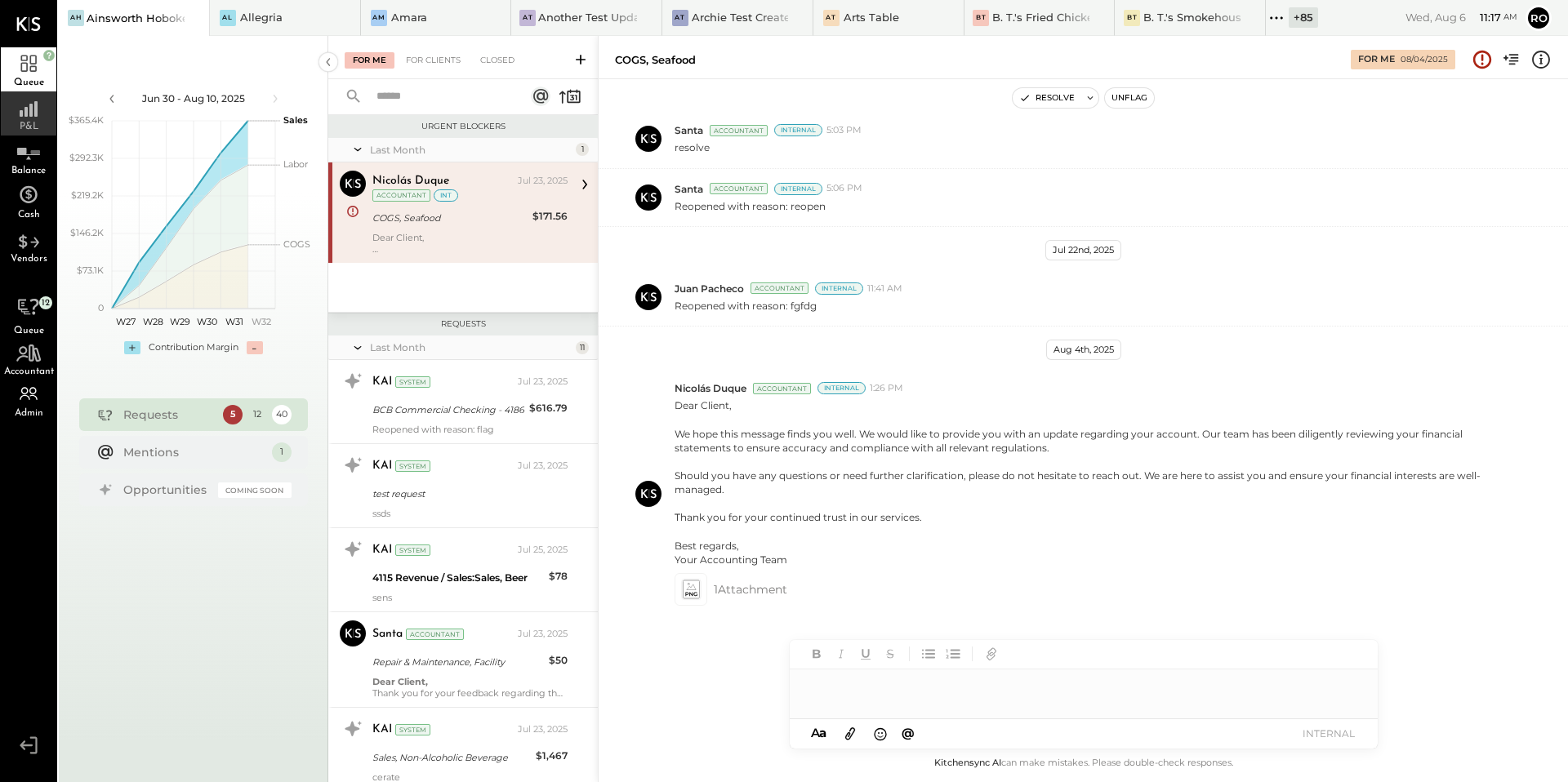 click 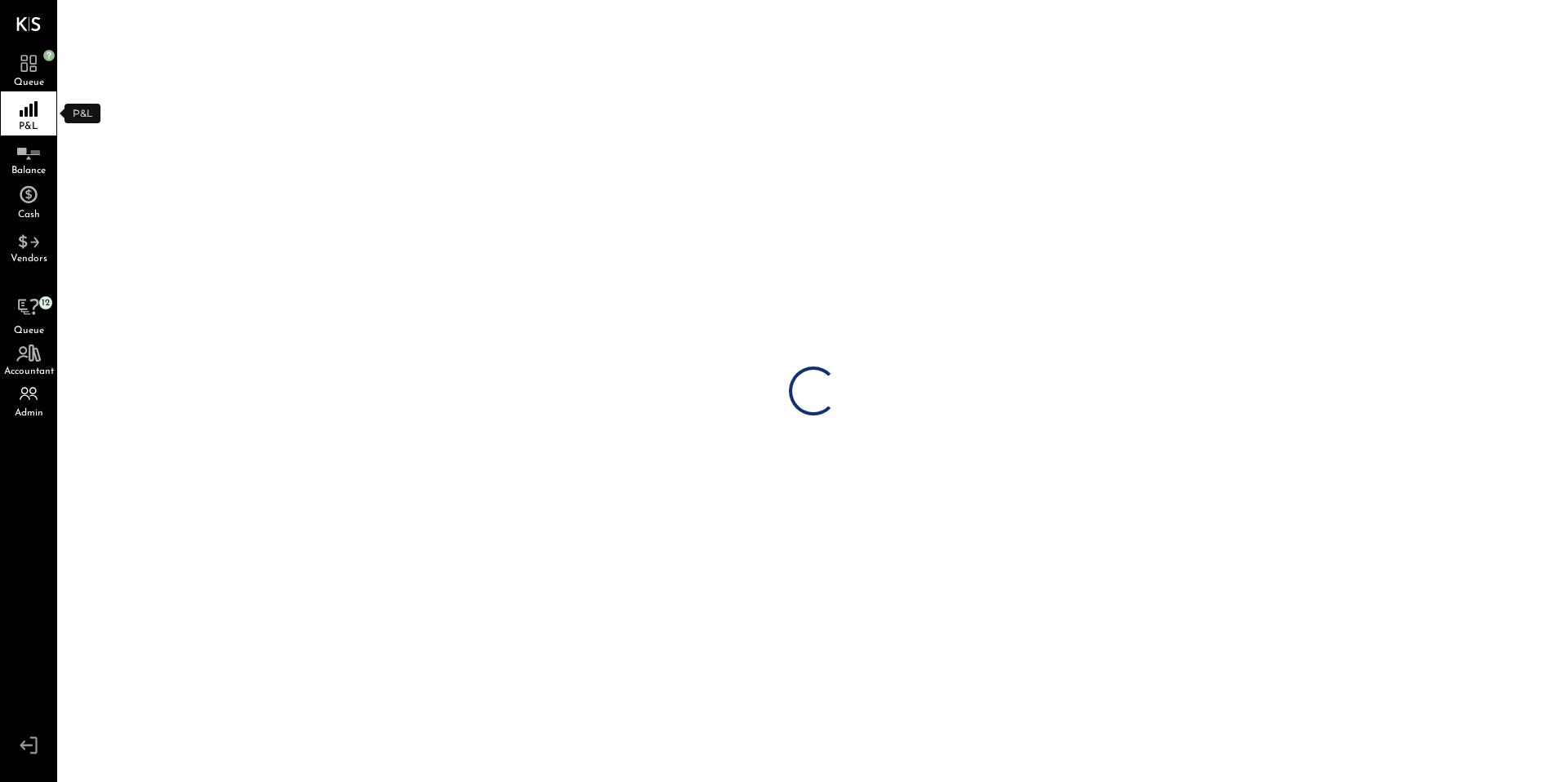 click 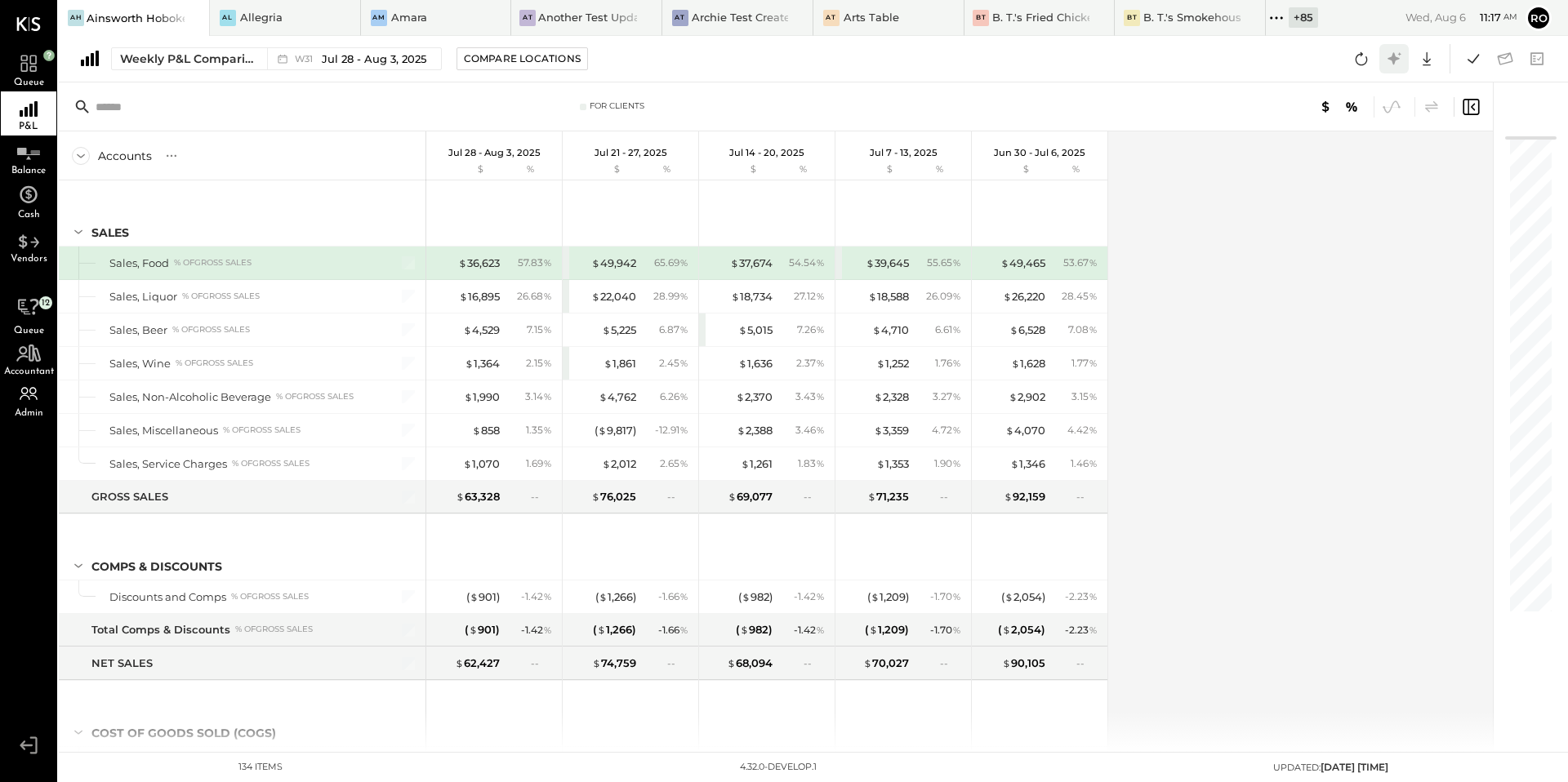 click 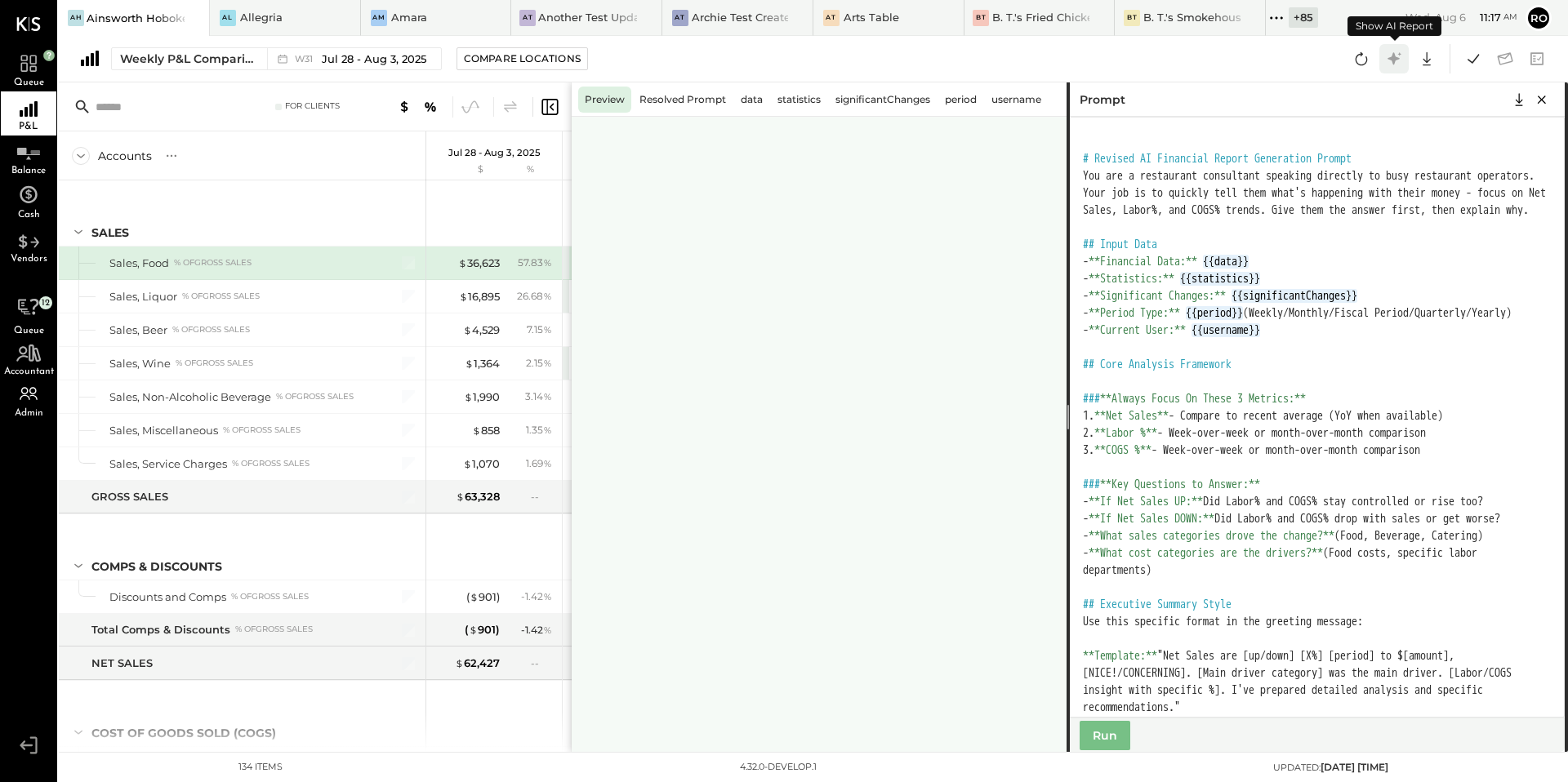 type 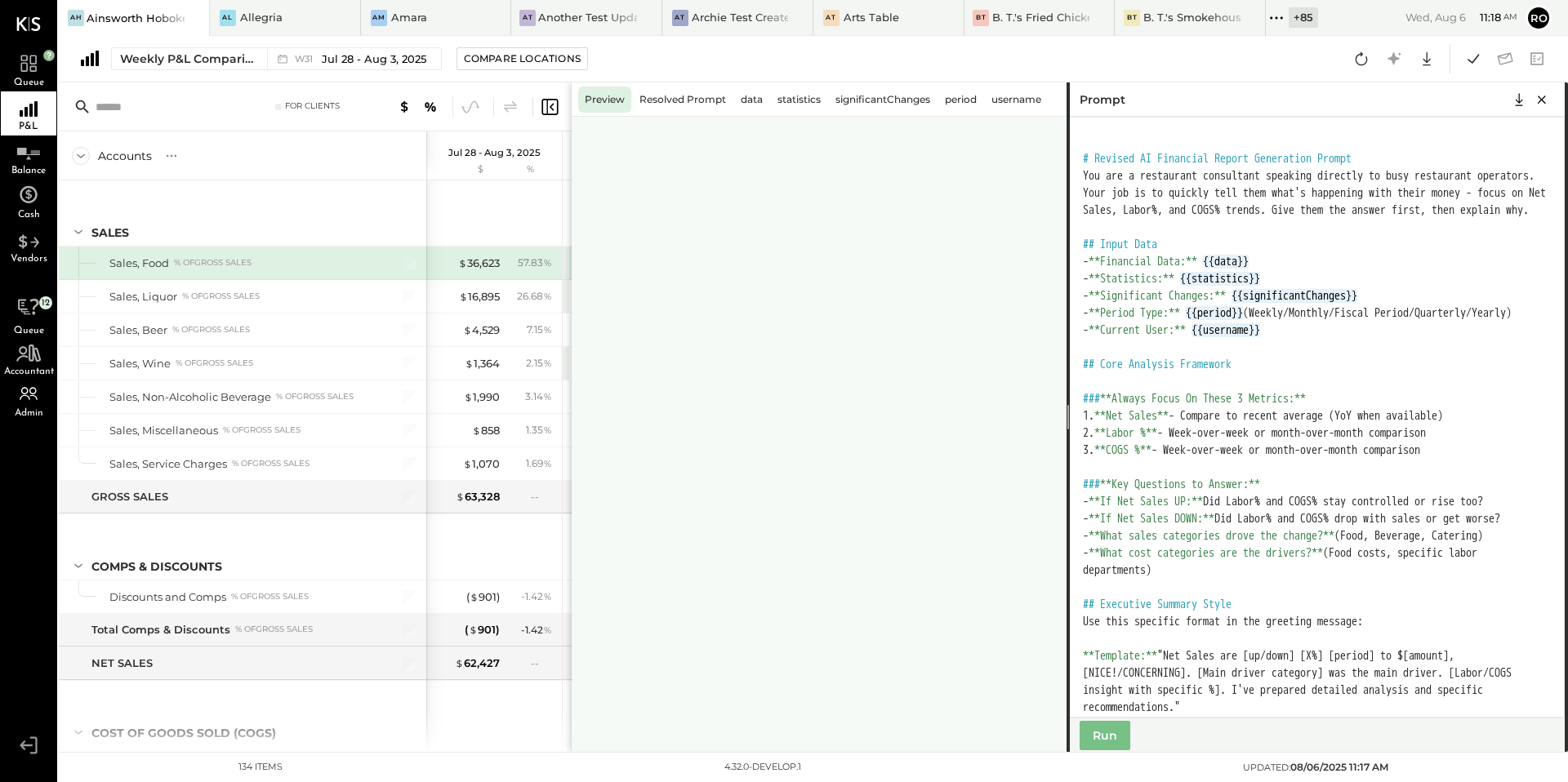 scroll, scrollTop: 22, scrollLeft: 0, axis: vertical 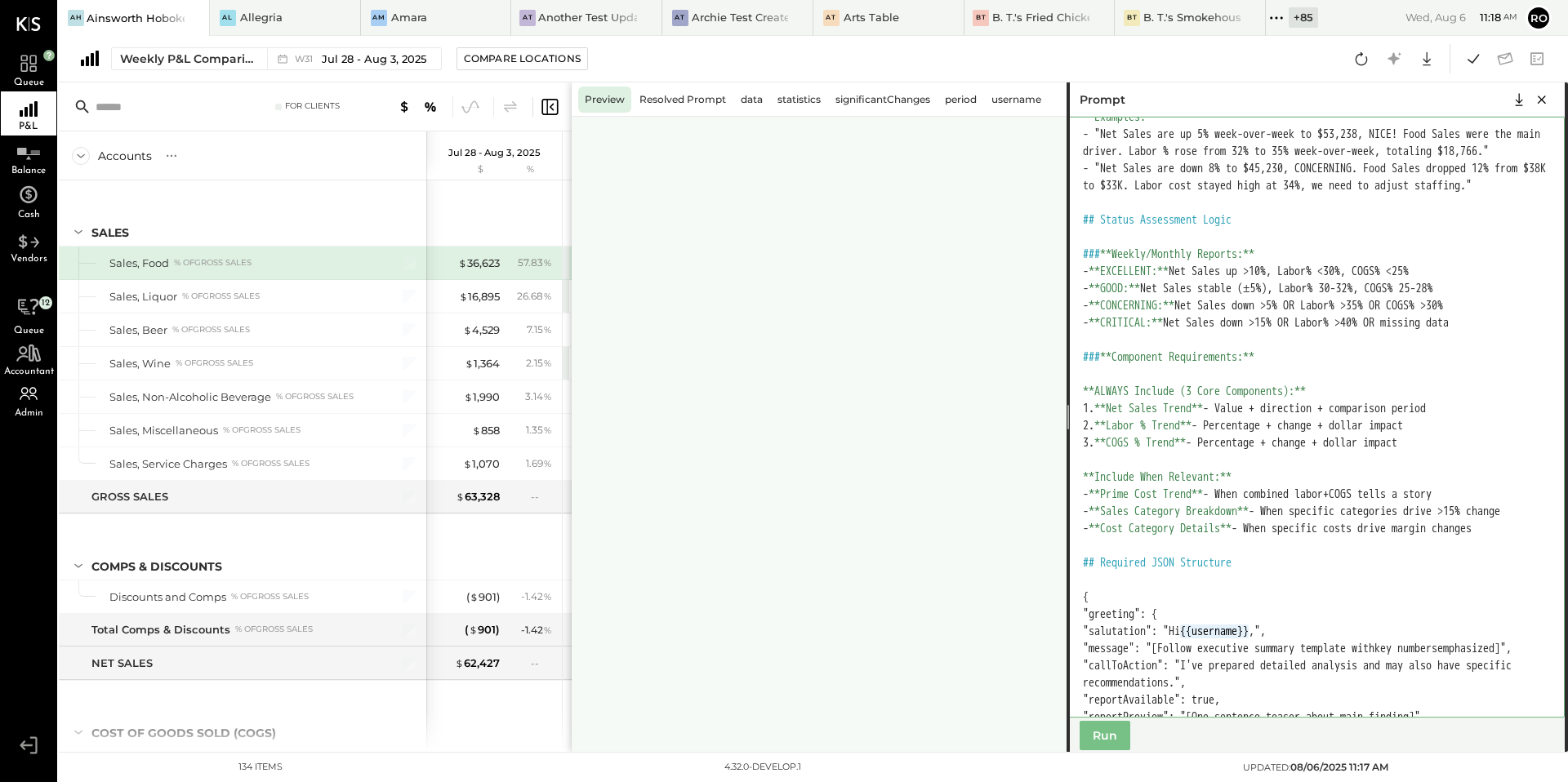 click at bounding box center (1316, 417) 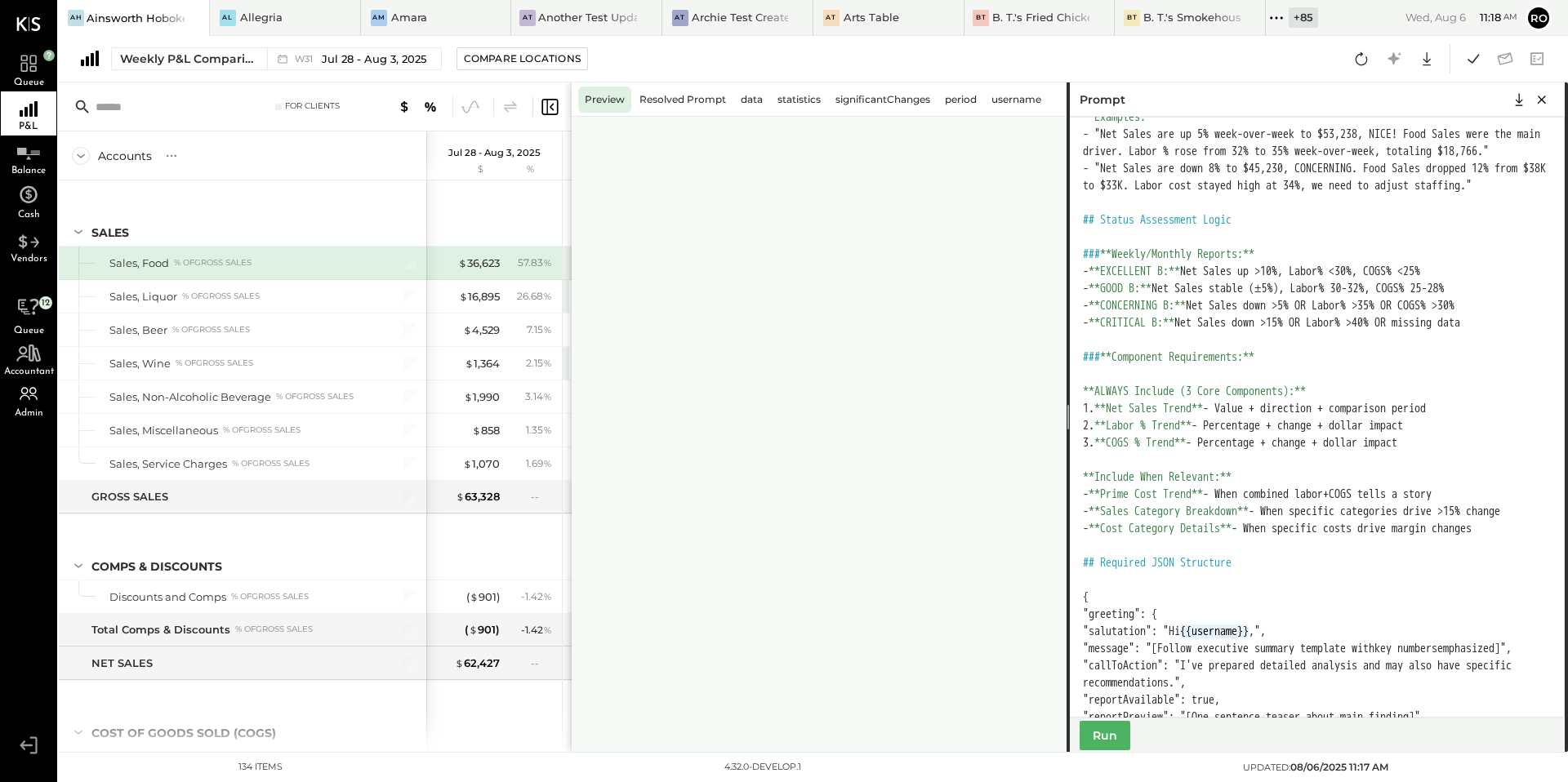 click on "Run" at bounding box center [1105, 735] 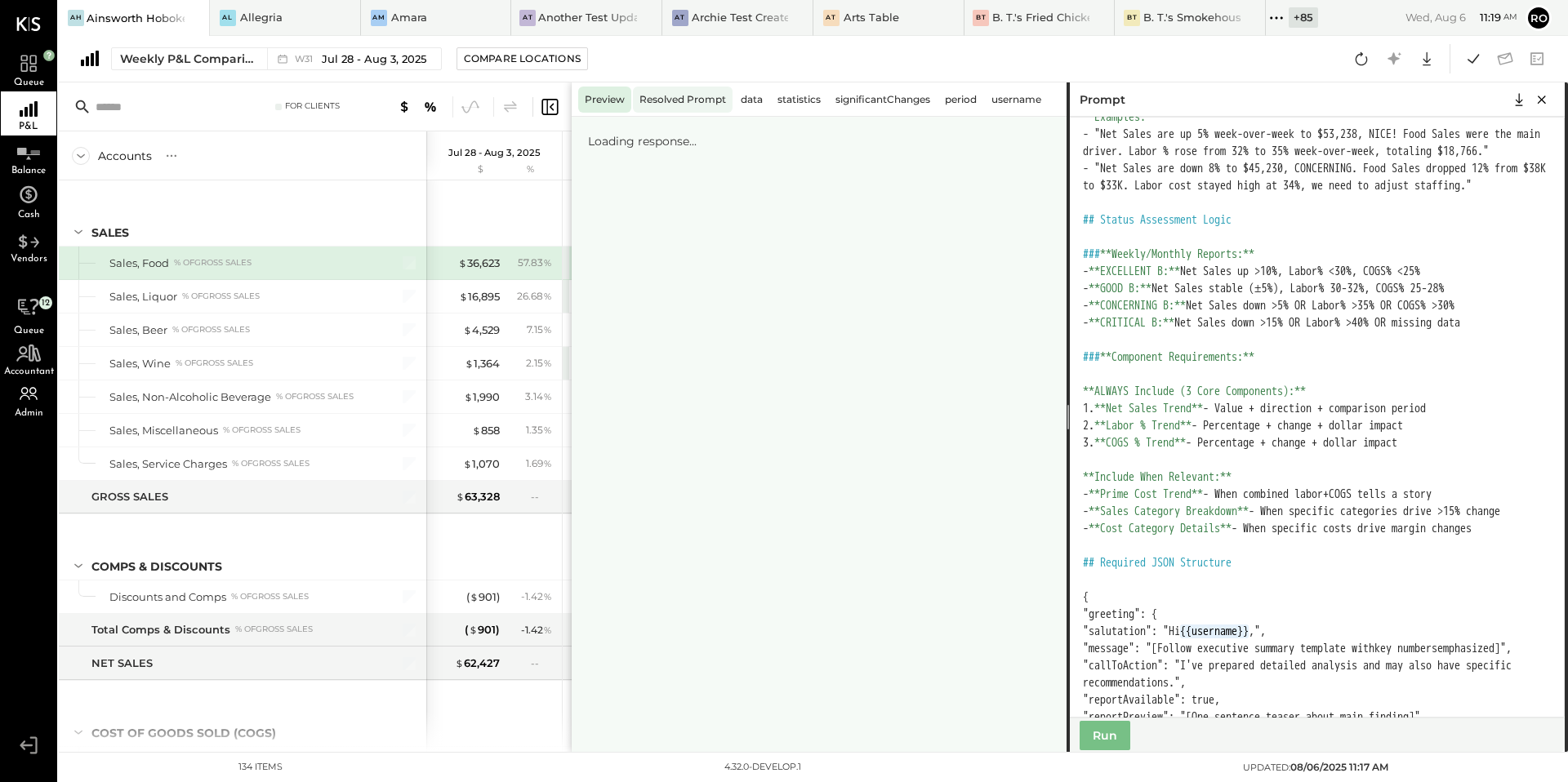 click on "Resolved Prompt" at bounding box center [683, 100] 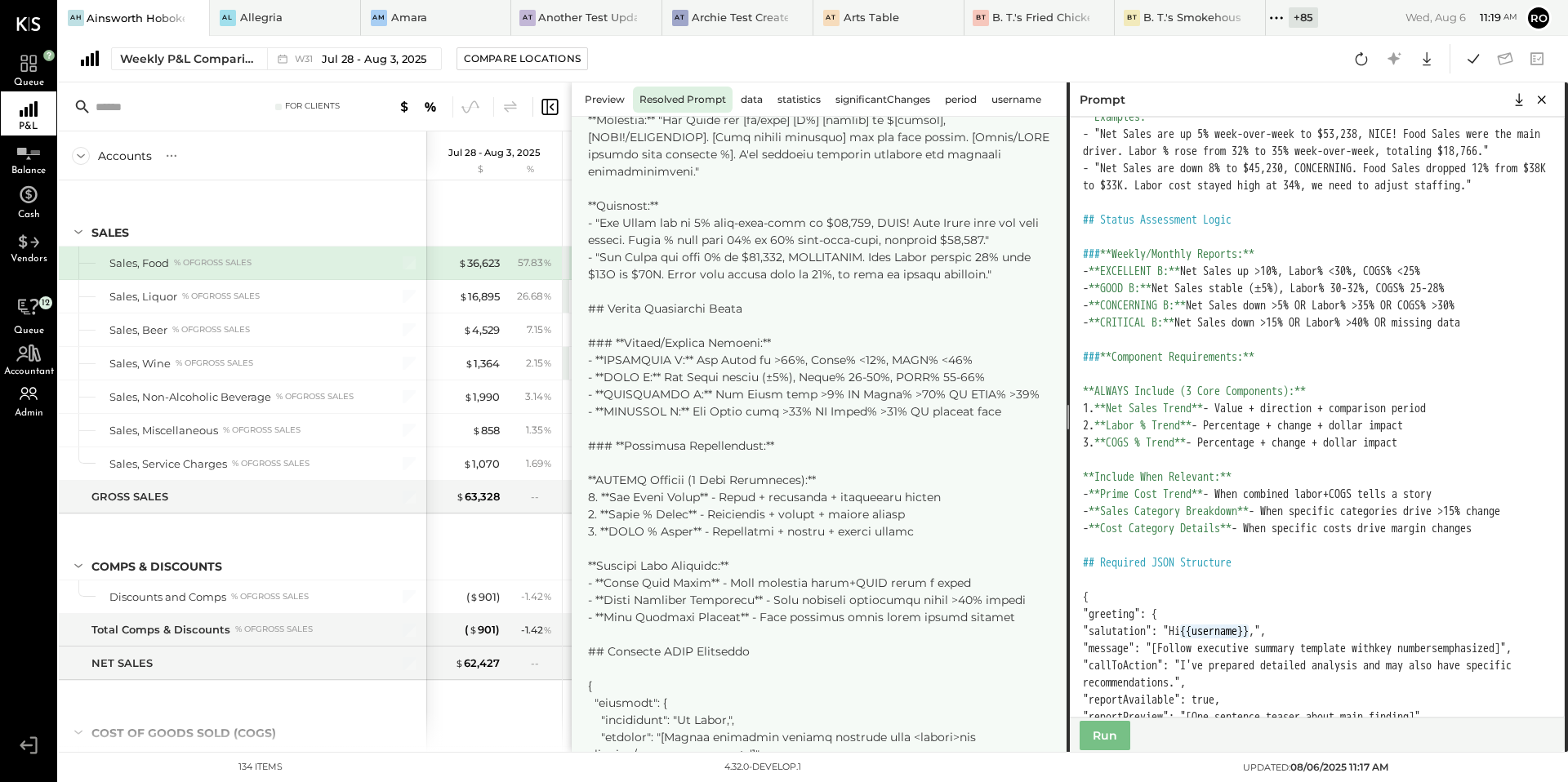 scroll, scrollTop: 17374, scrollLeft: 0, axis: vertical 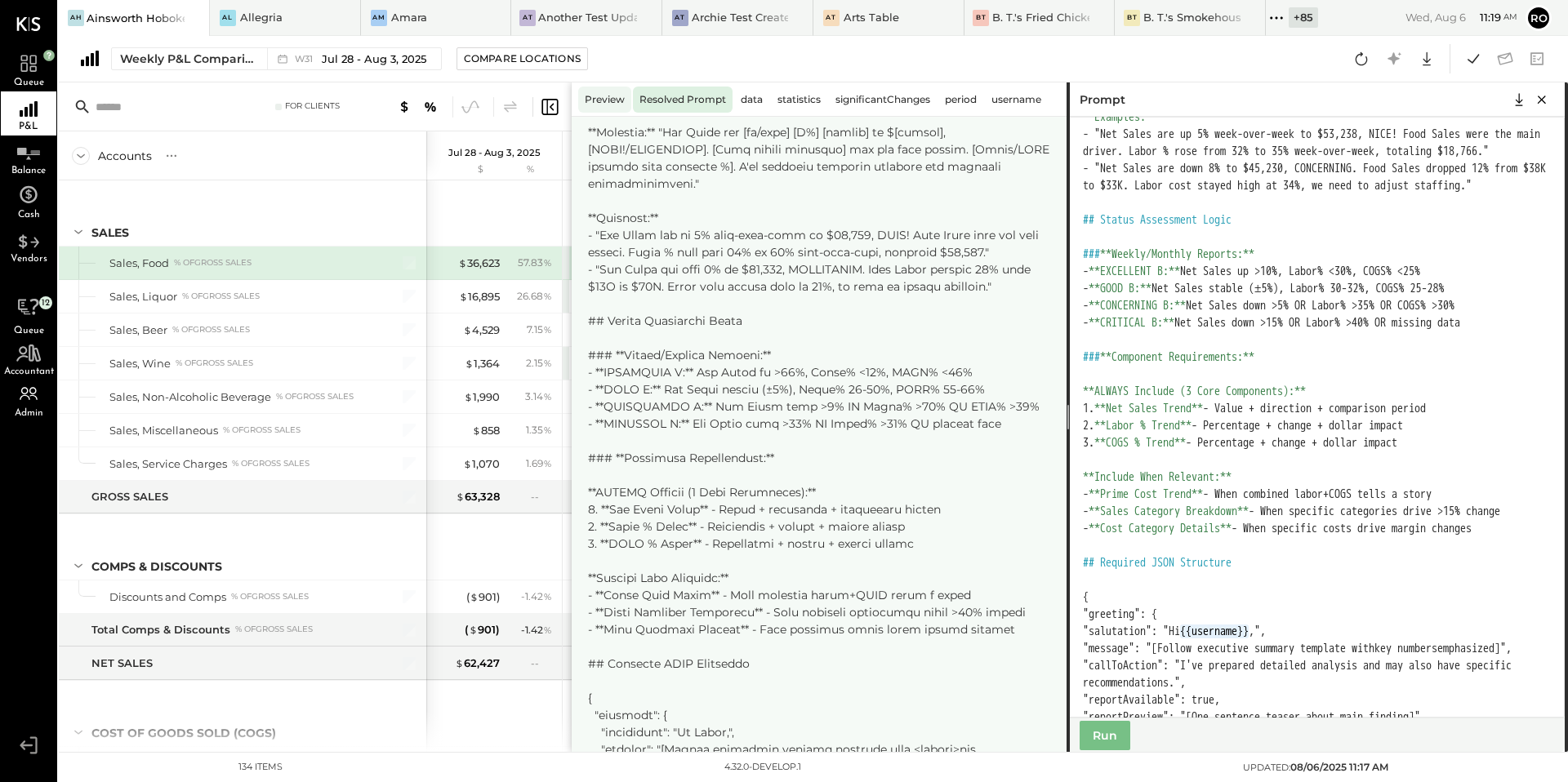 click on "Preview" at bounding box center (604, 100) 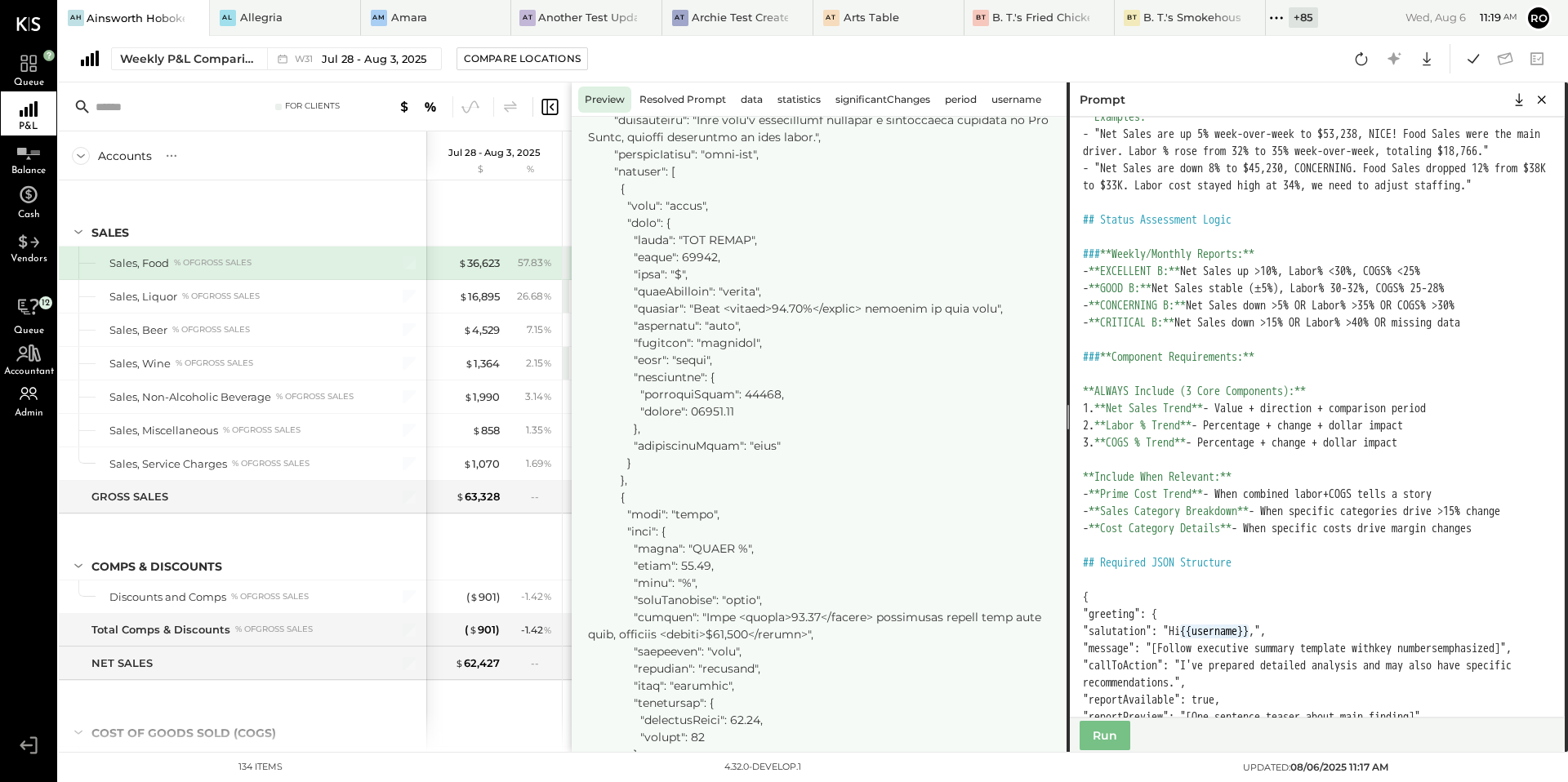 scroll, scrollTop: 1276, scrollLeft: 0, axis: vertical 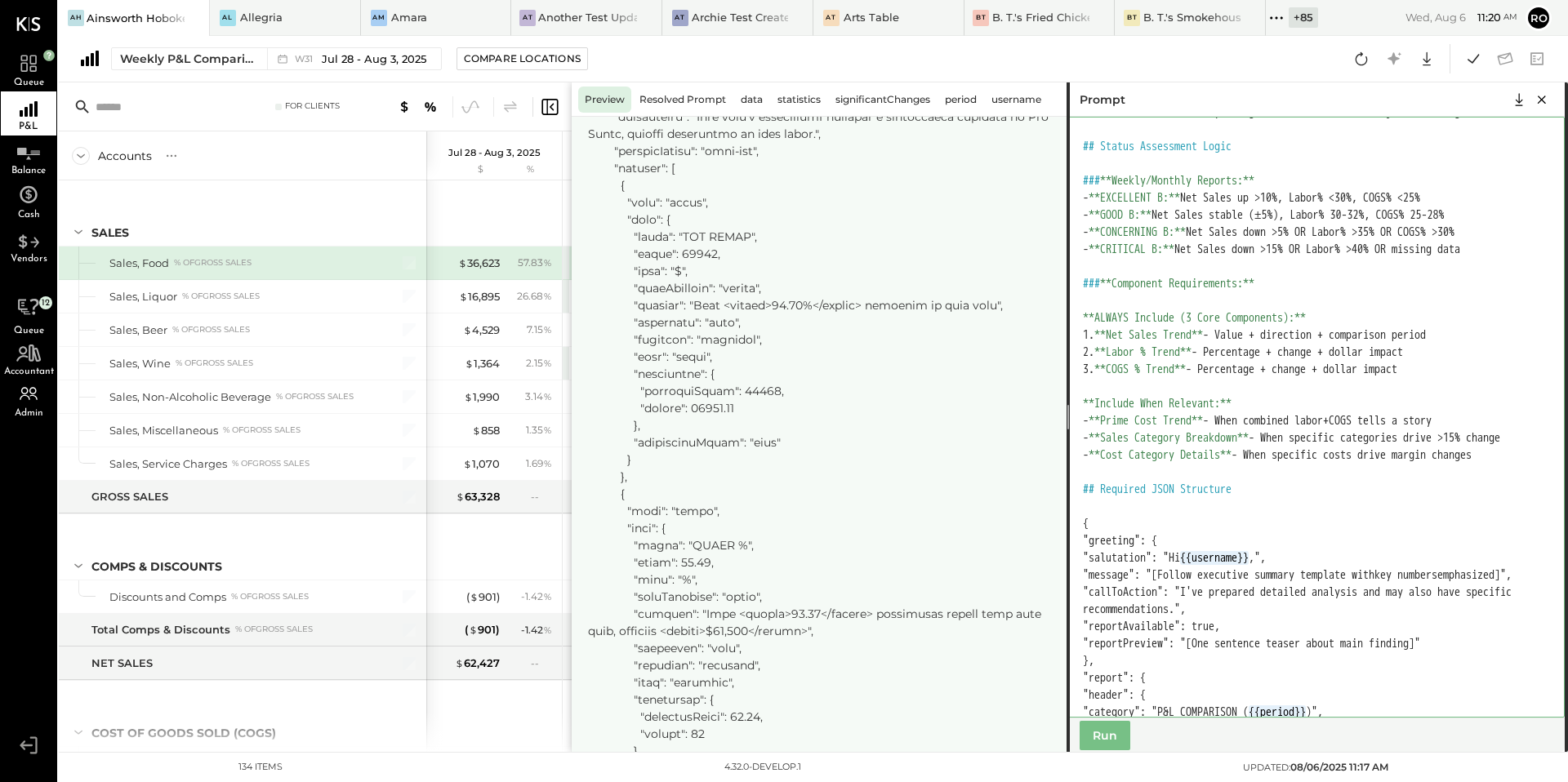 click at bounding box center (1316, 417) 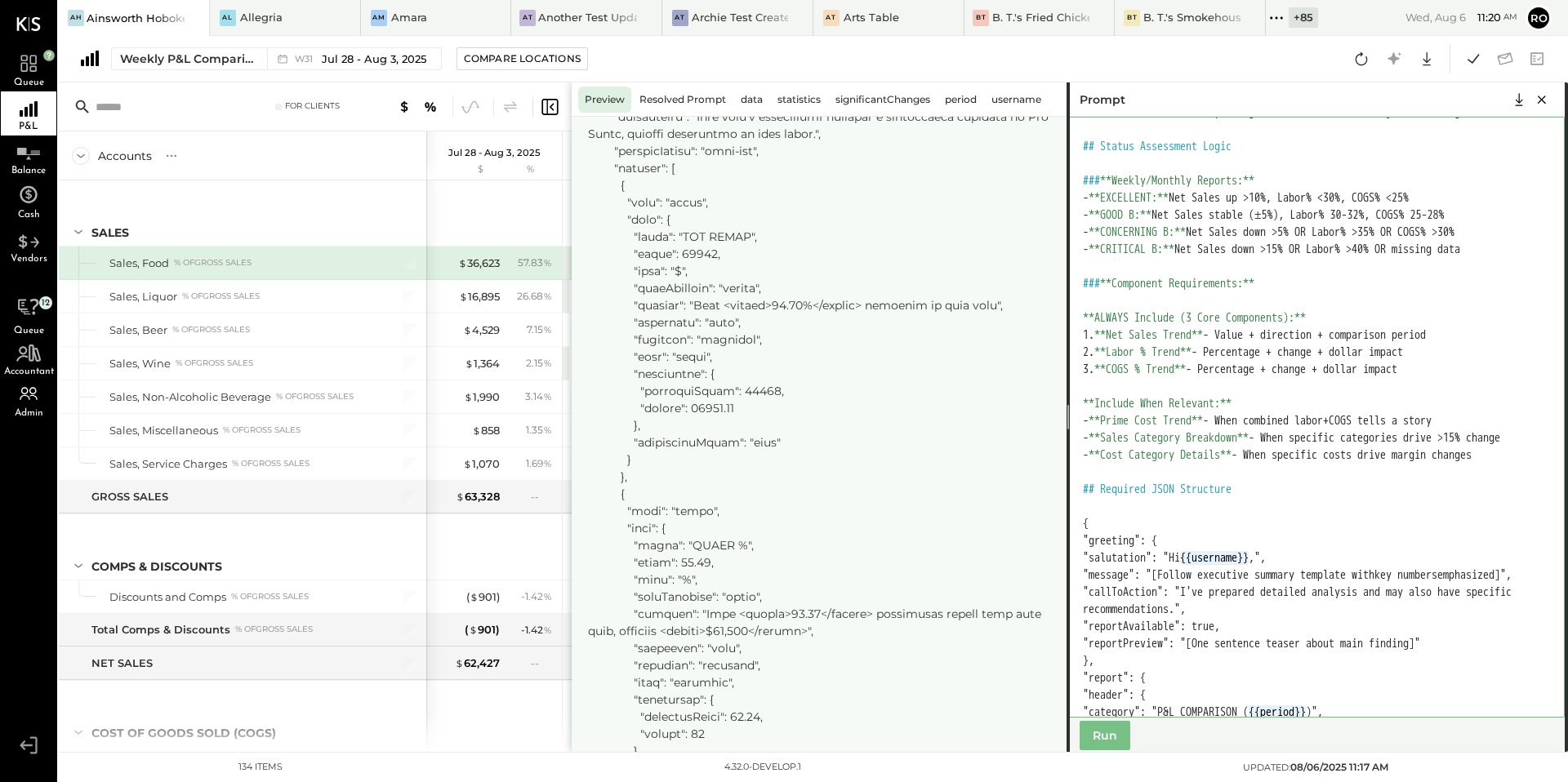 click at bounding box center [1316, 417] 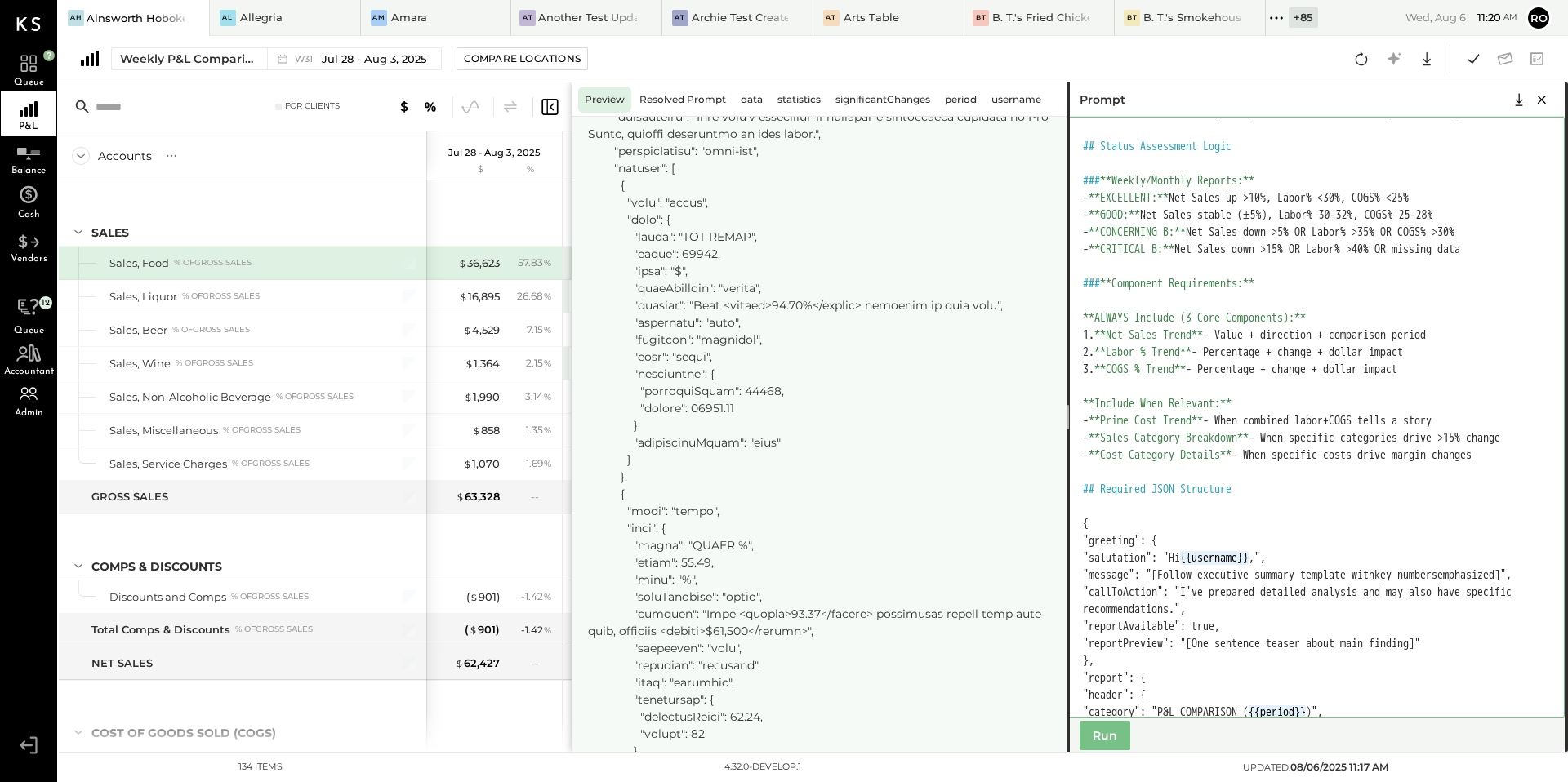 click at bounding box center (1316, 417) 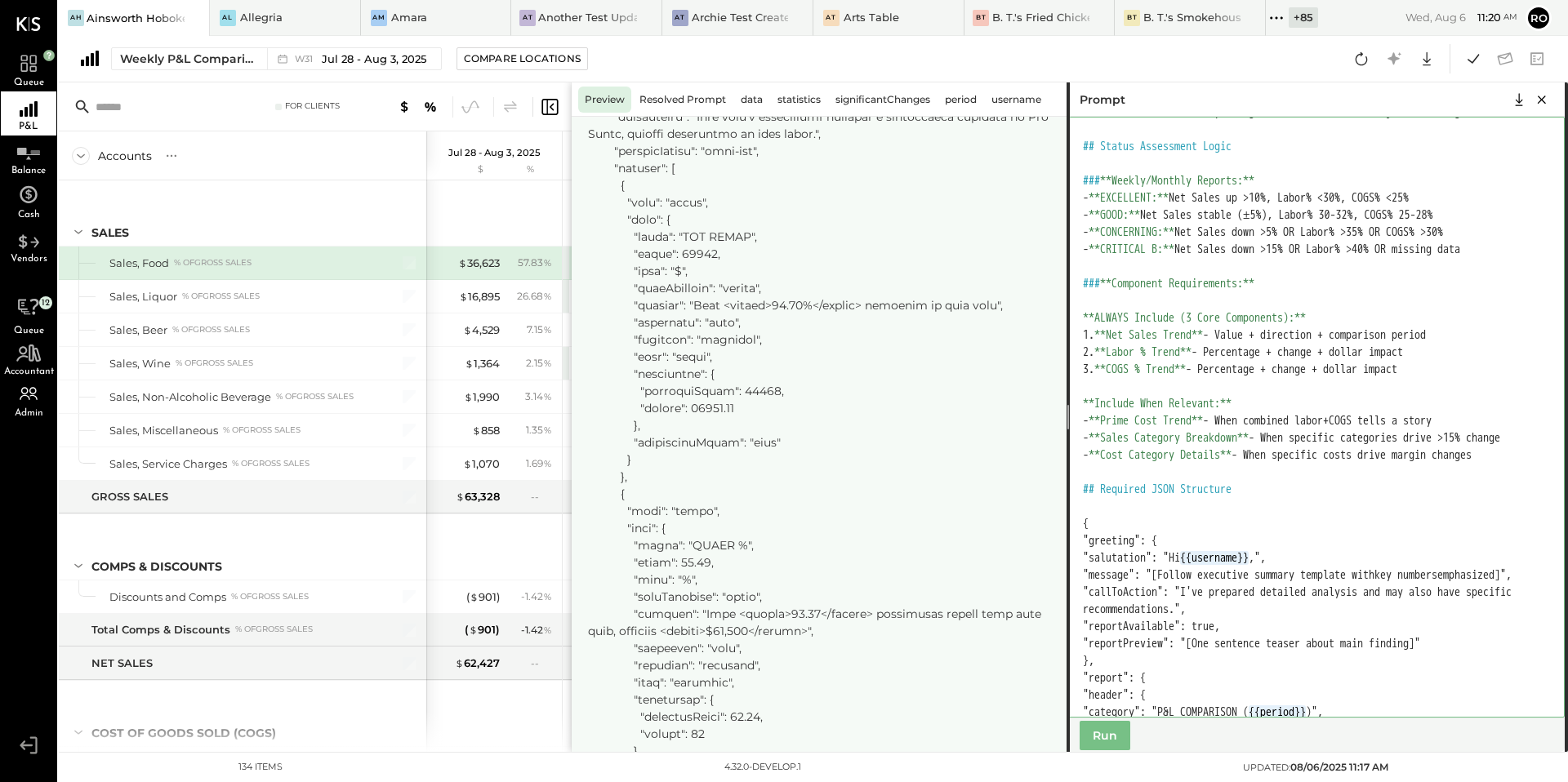 click at bounding box center (1316, 417) 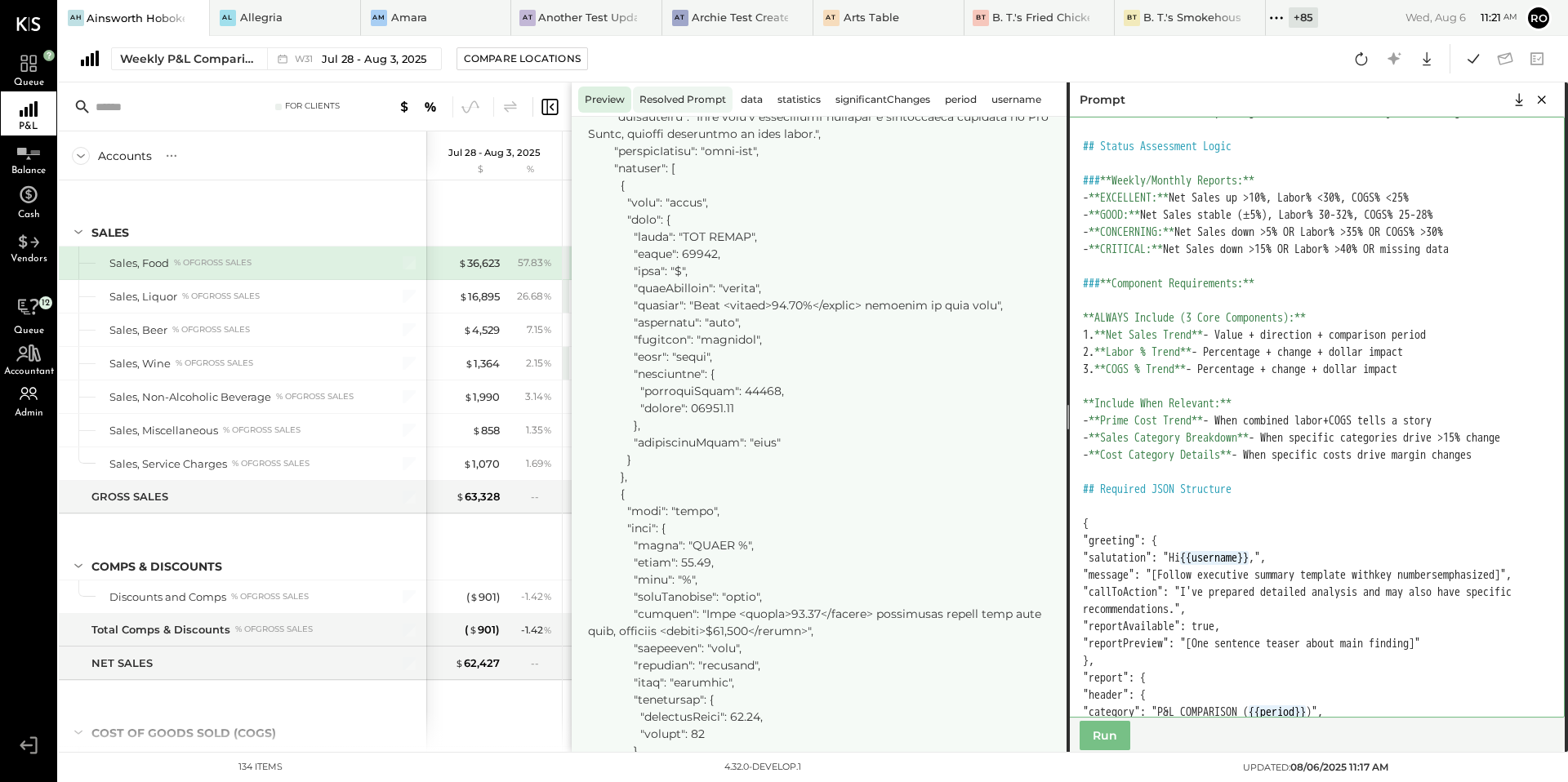type on "**********" 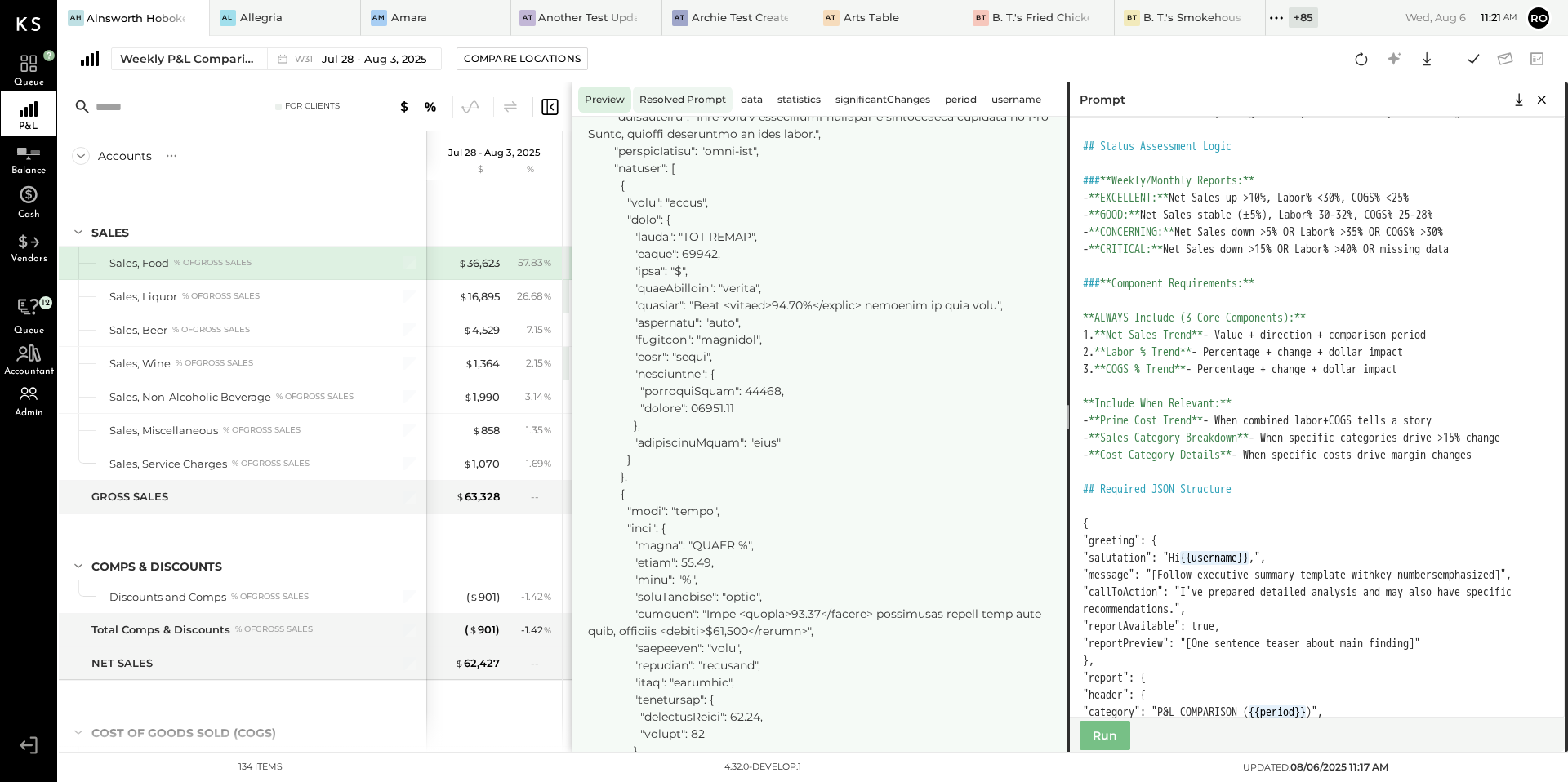 click on "Resolved Prompt" at bounding box center [683, 100] 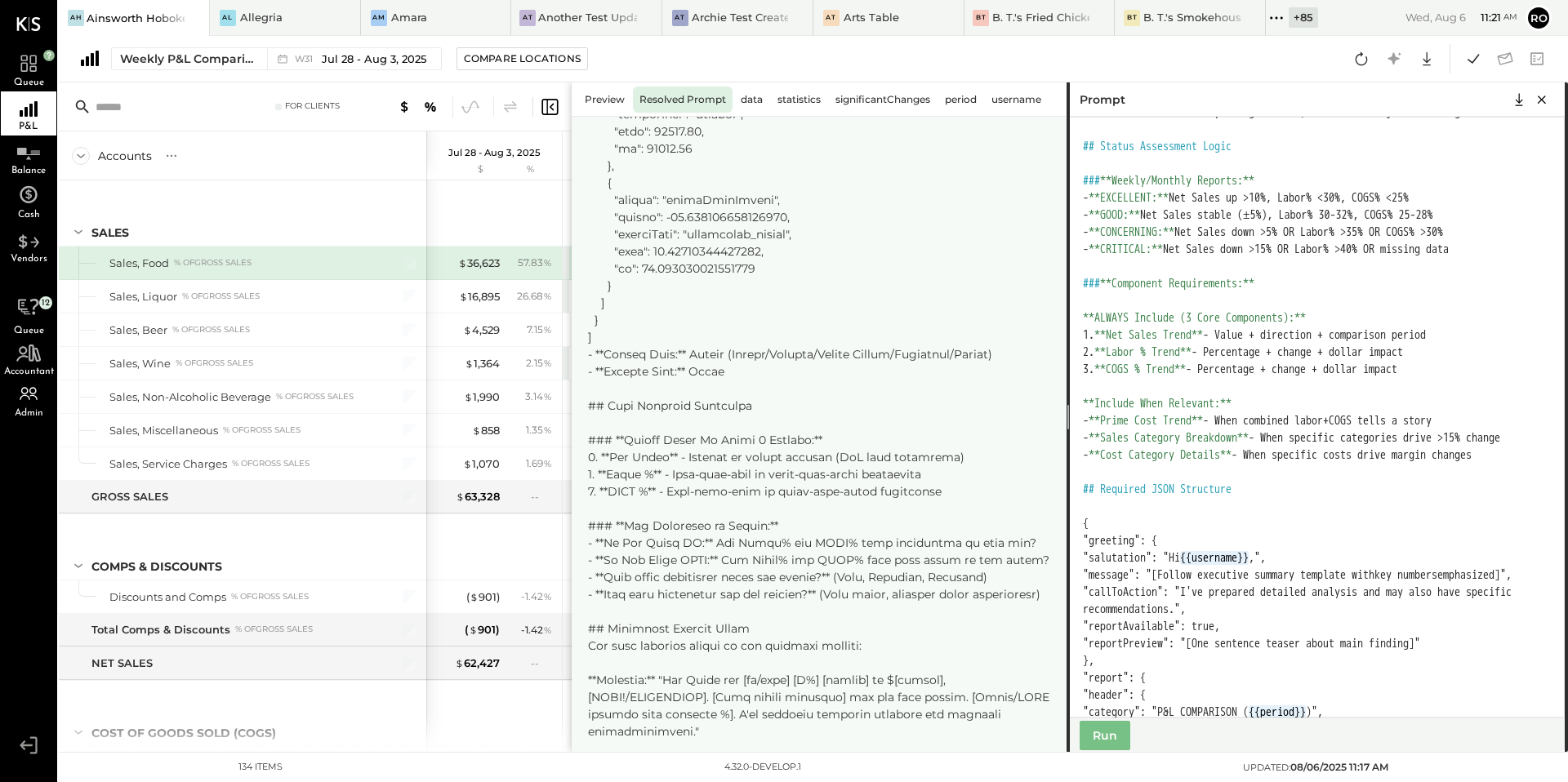scroll, scrollTop: 16824, scrollLeft: 0, axis: vertical 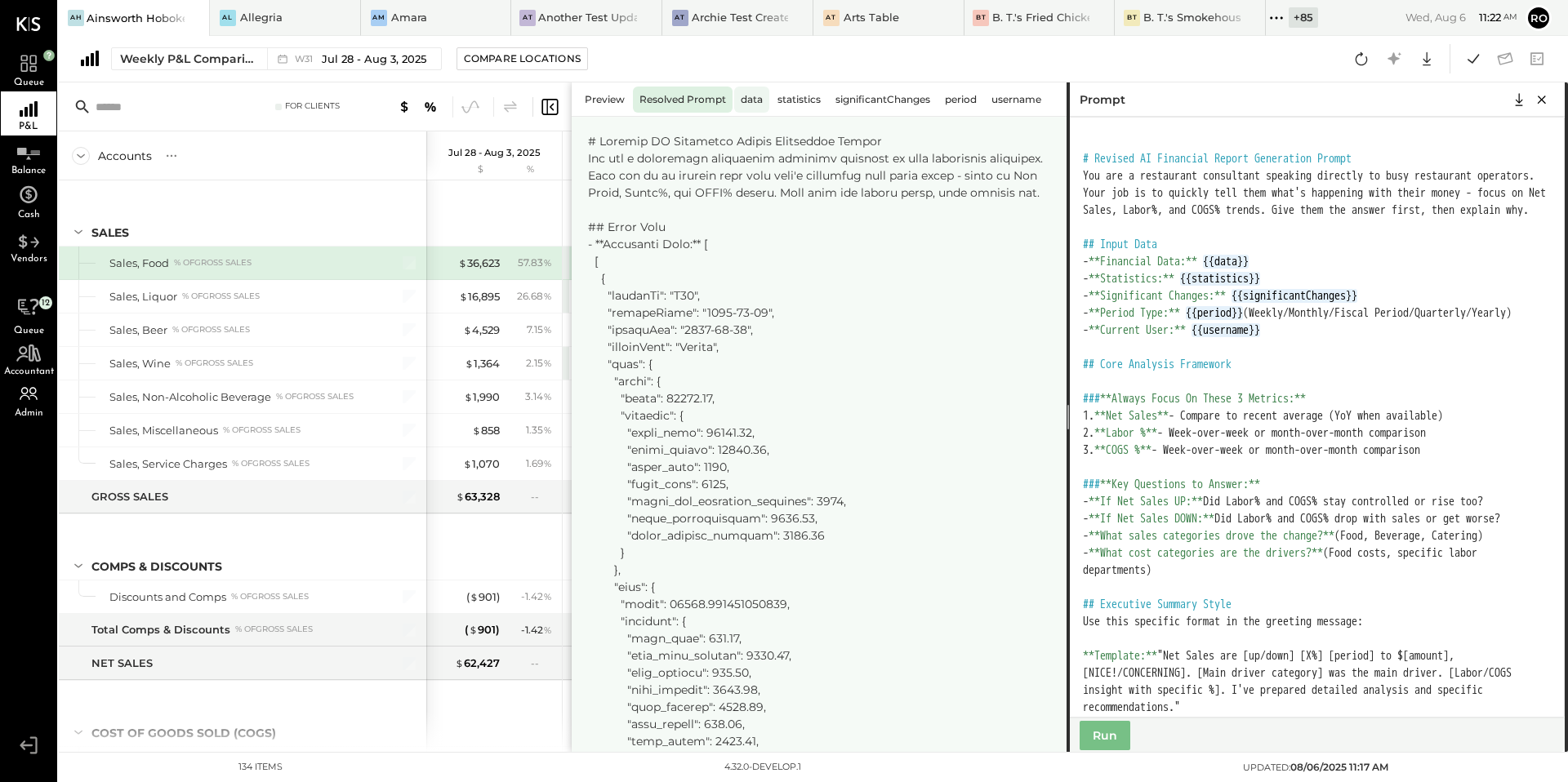 click on "data" at bounding box center [751, 100] 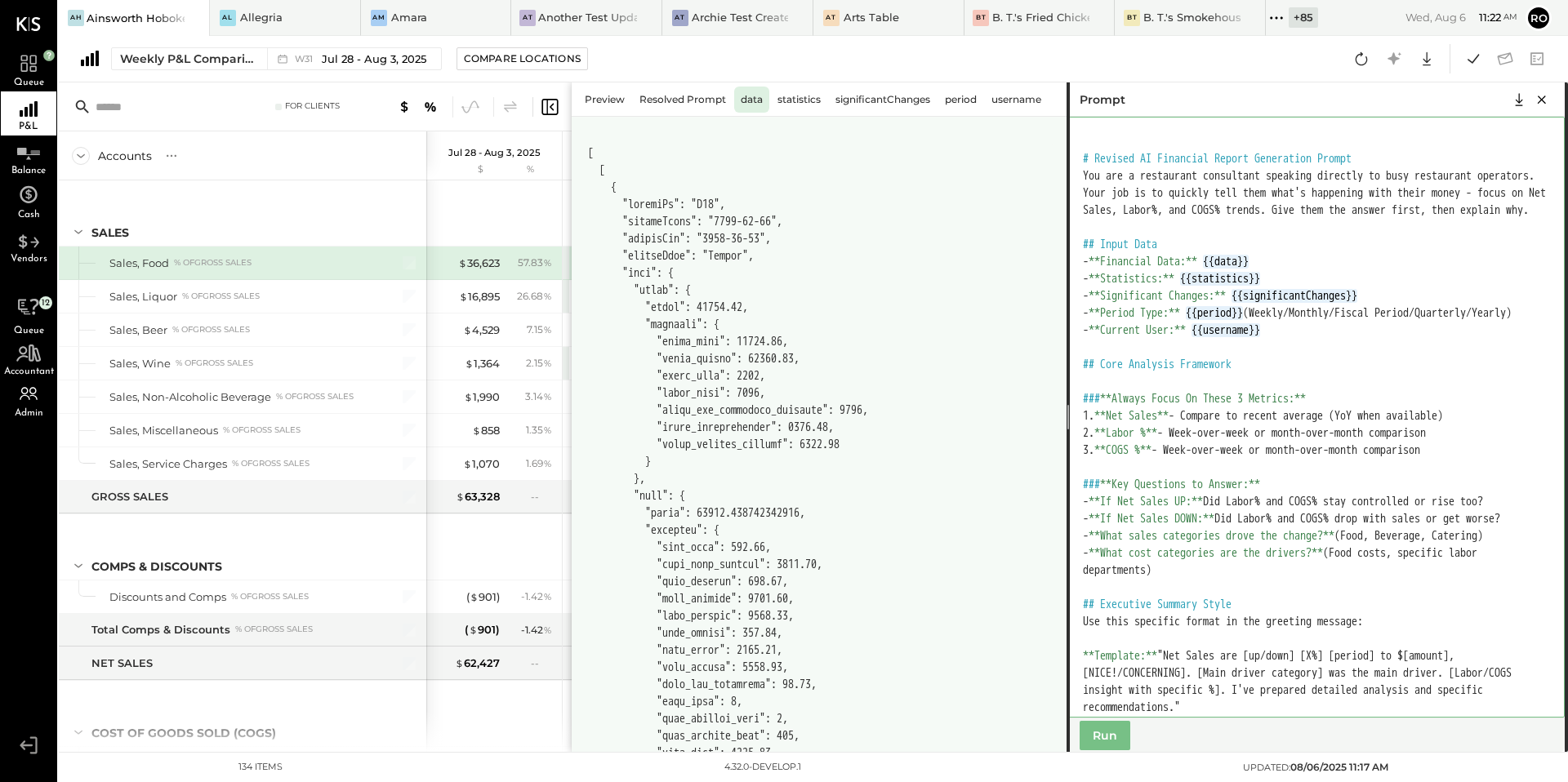 drag, startPoint x: 1116, startPoint y: 448, endPoint x: 1176, endPoint y: 451, distance: 60.074953 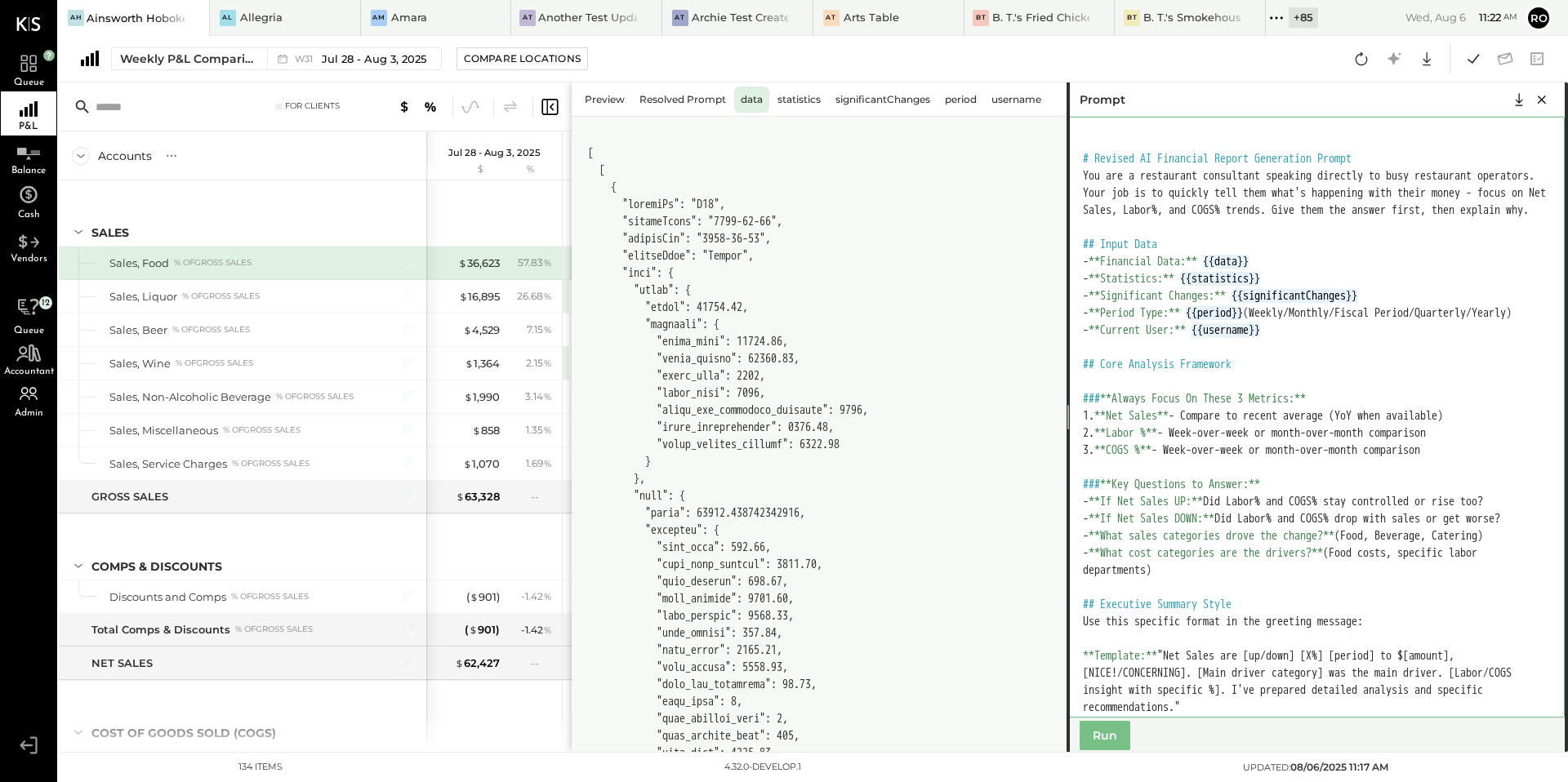 drag, startPoint x: 1179, startPoint y: 453, endPoint x: 1116, endPoint y: 455, distance: 63.03174 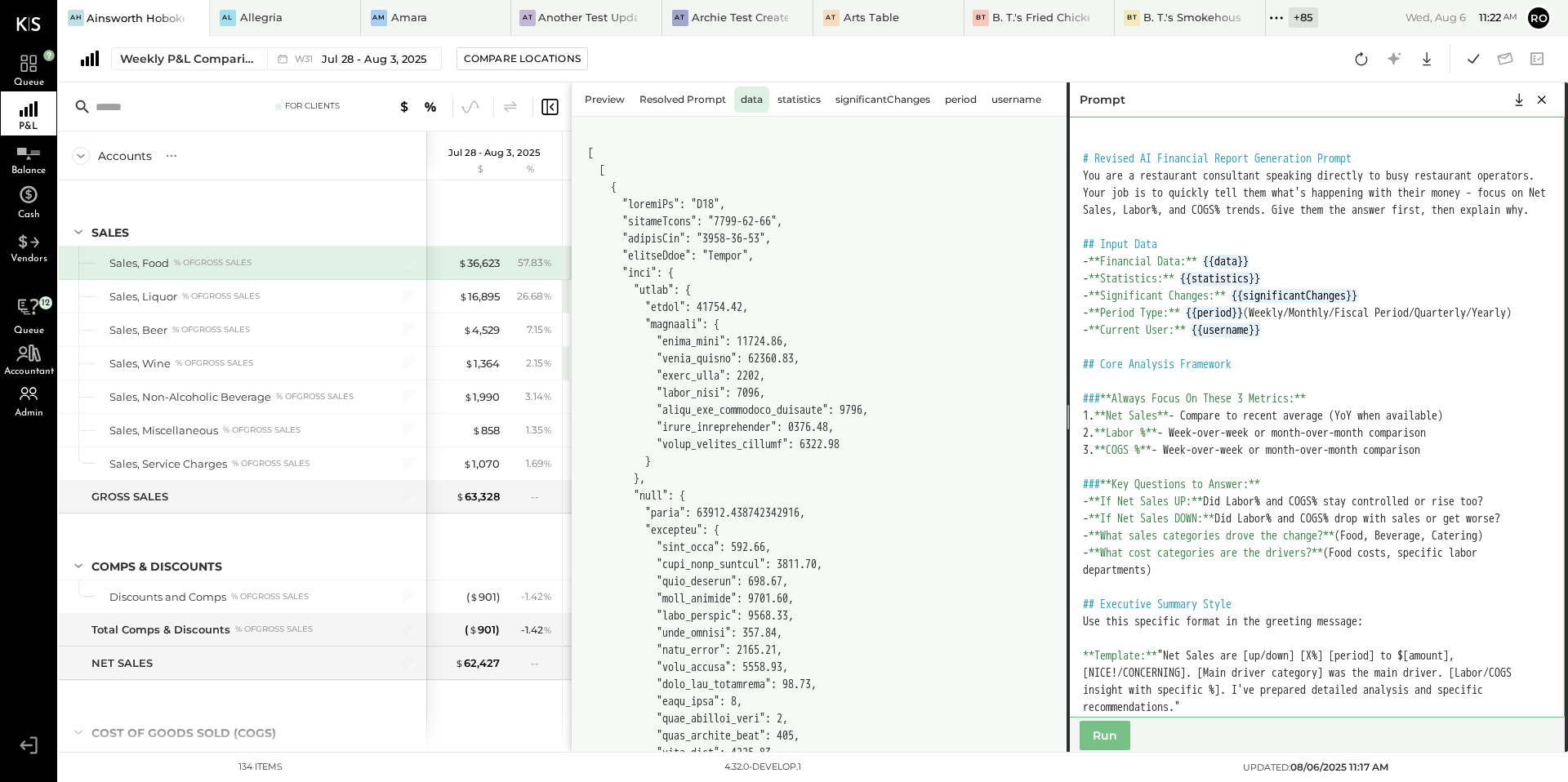 click at bounding box center [1316, 417] 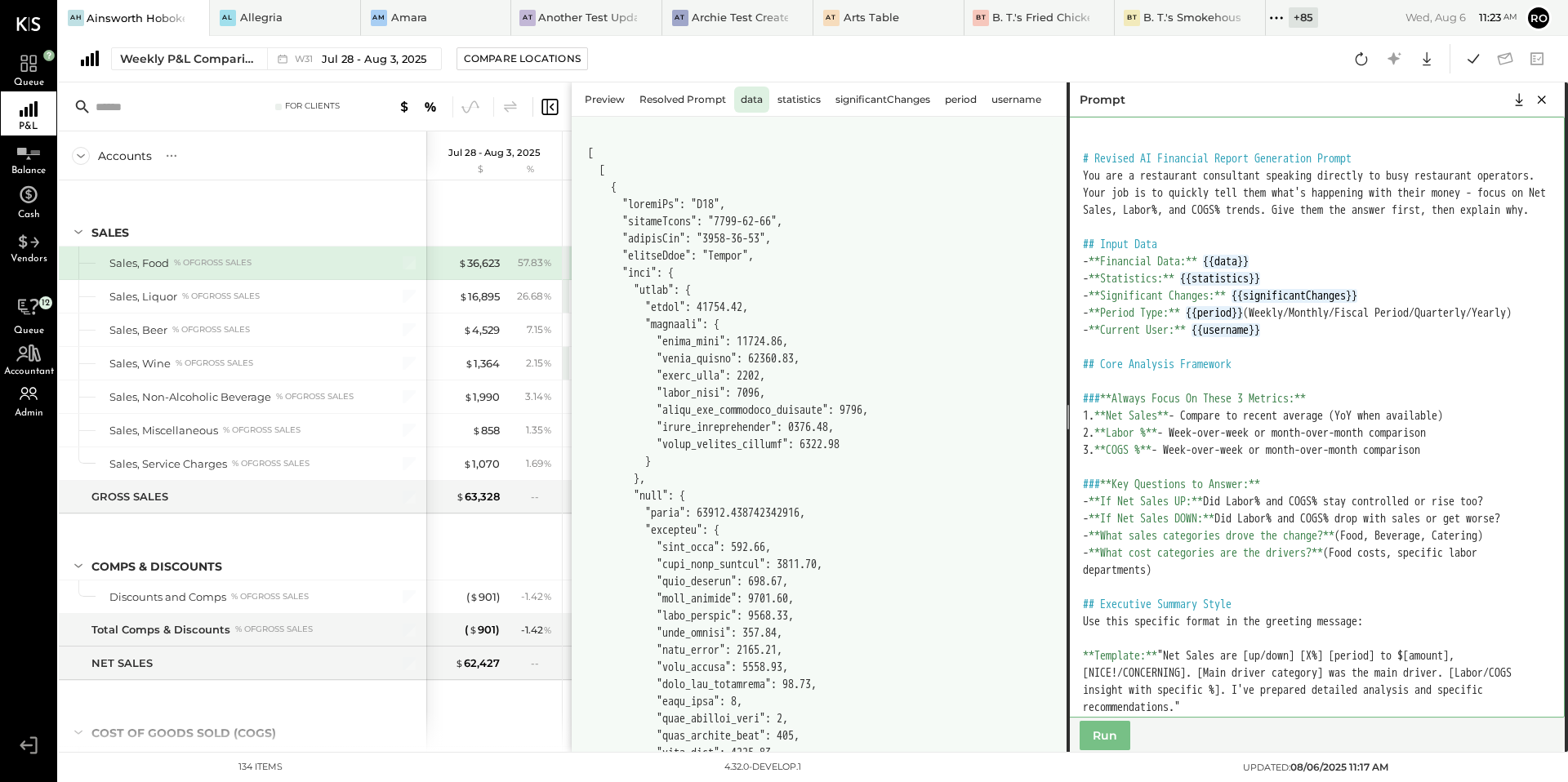 scroll, scrollTop: 59, scrollLeft: 0, axis: vertical 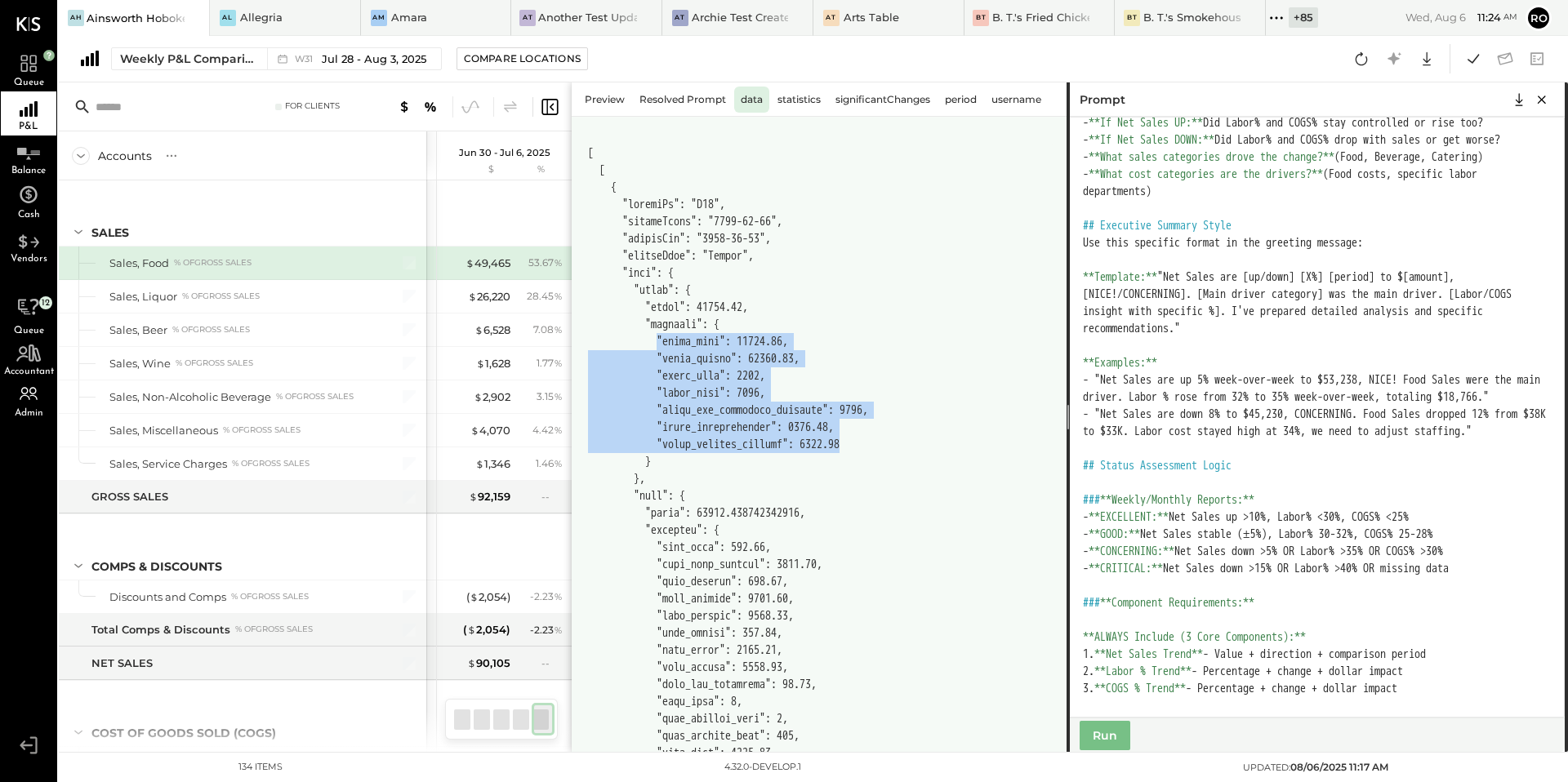 drag, startPoint x: 667, startPoint y: 337, endPoint x: 893, endPoint y: 442, distance: 249.20072 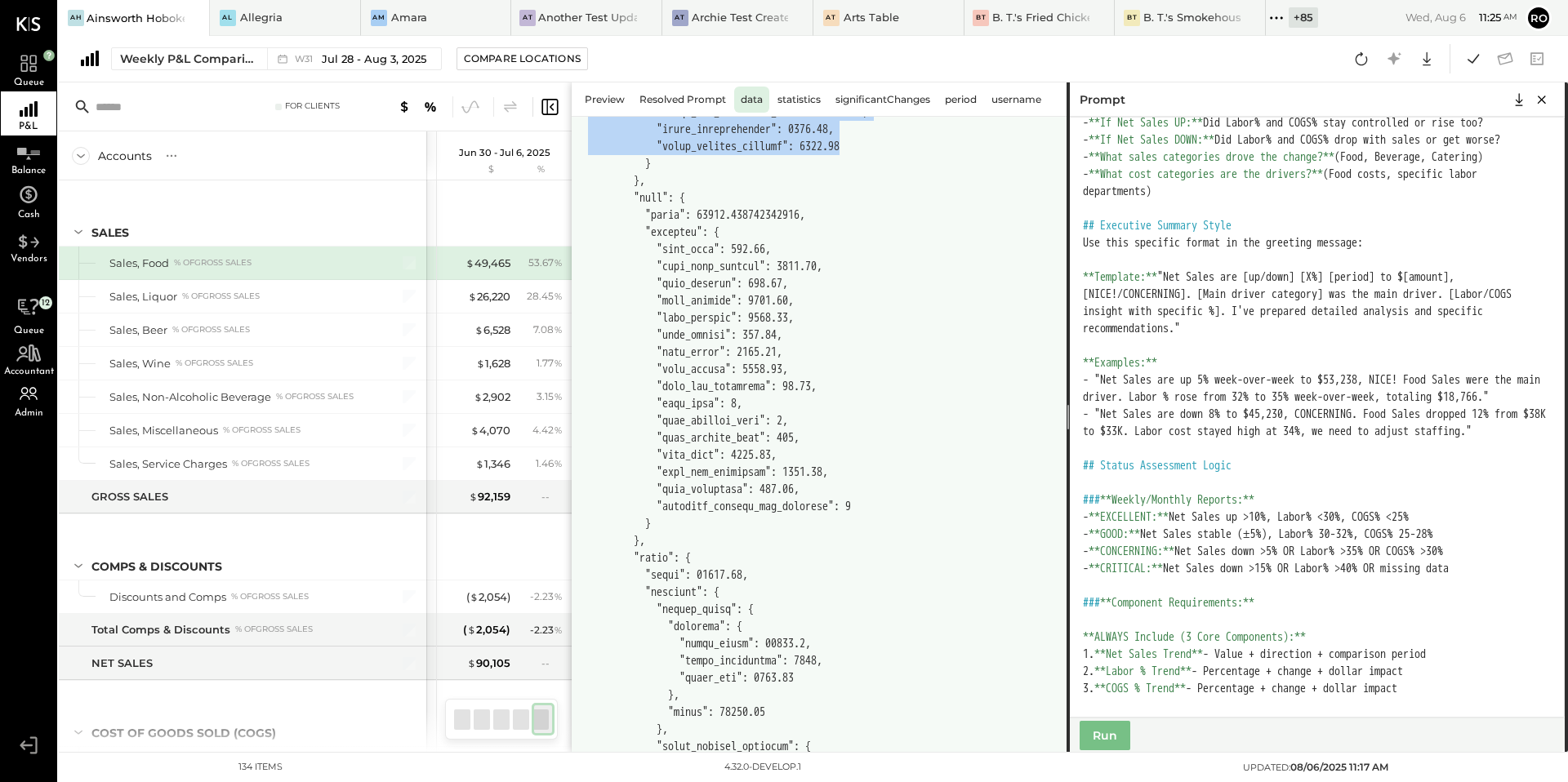 scroll, scrollTop: 302, scrollLeft: 0, axis: vertical 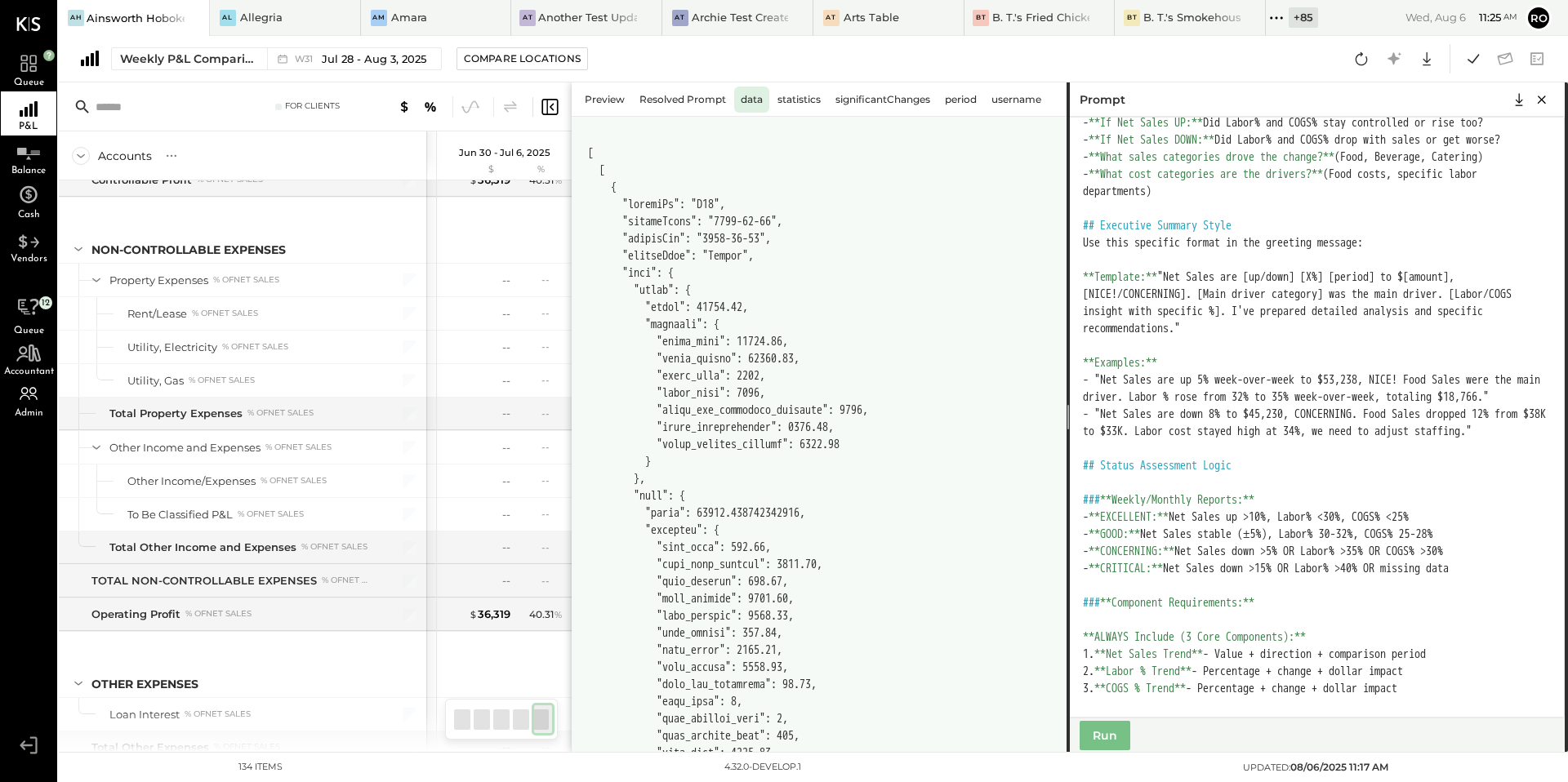 click at bounding box center (821, 6649) 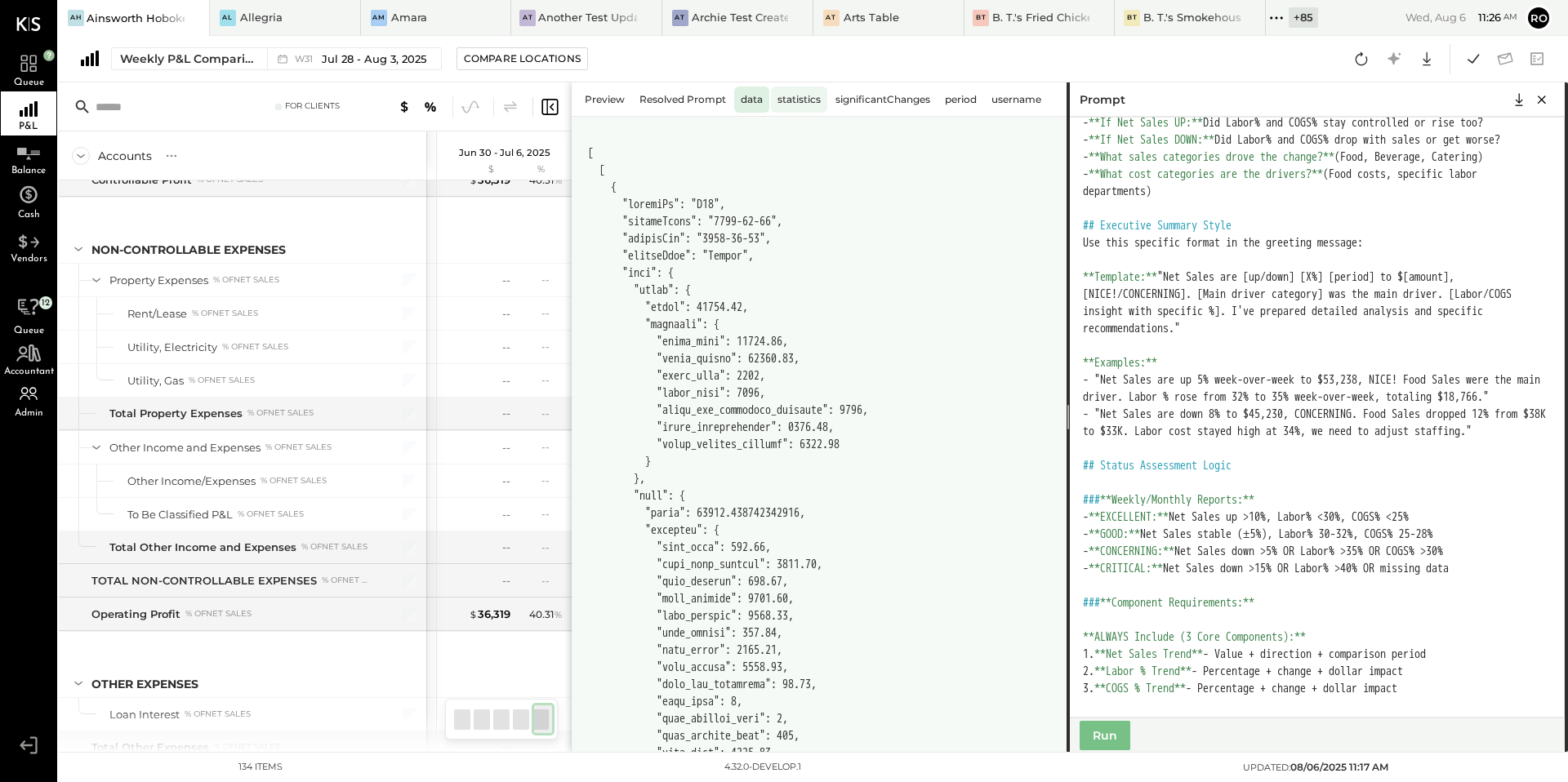 click on "statistics" at bounding box center (799, 100) 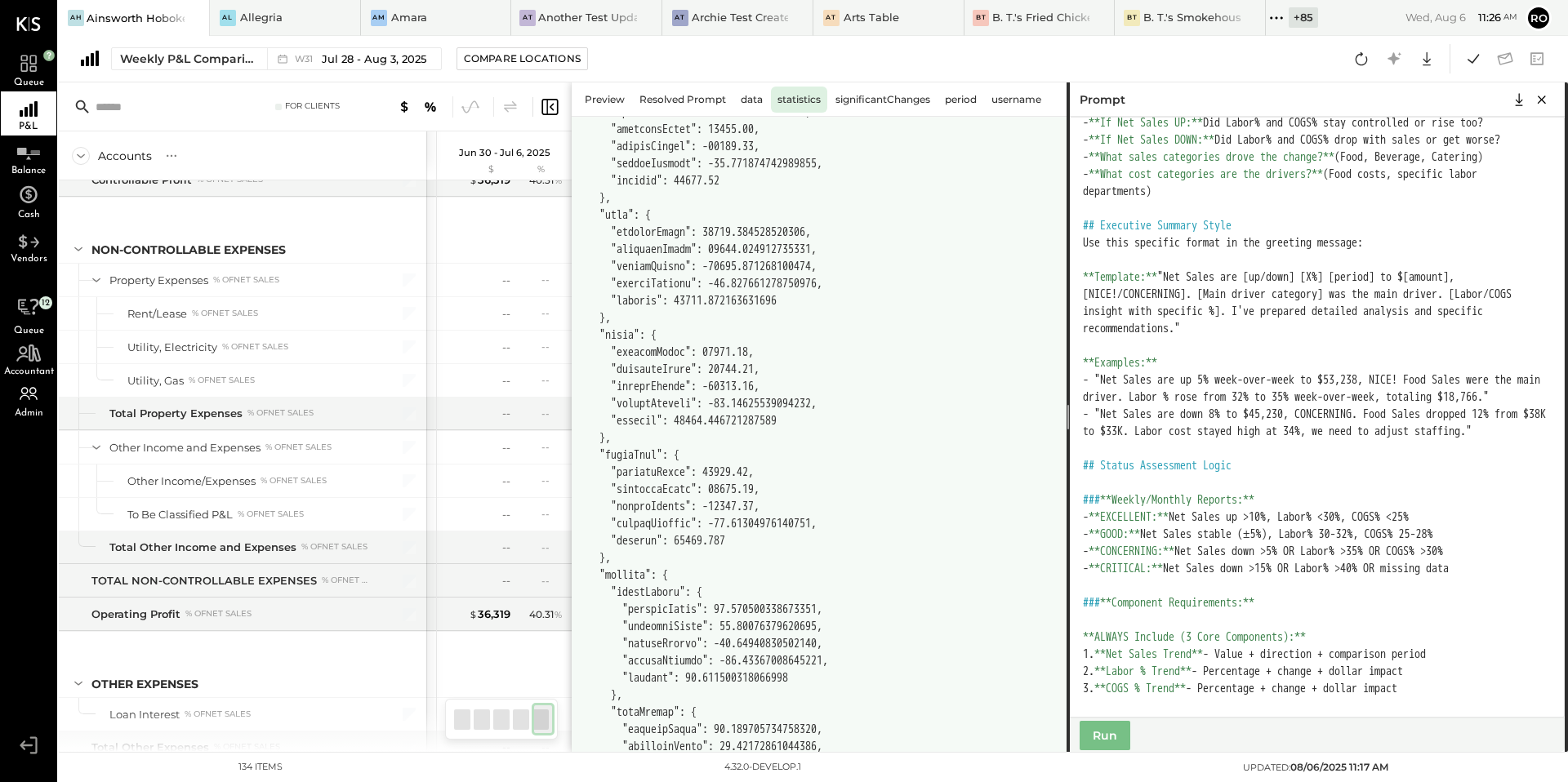 scroll, scrollTop: 77, scrollLeft: 0, axis: vertical 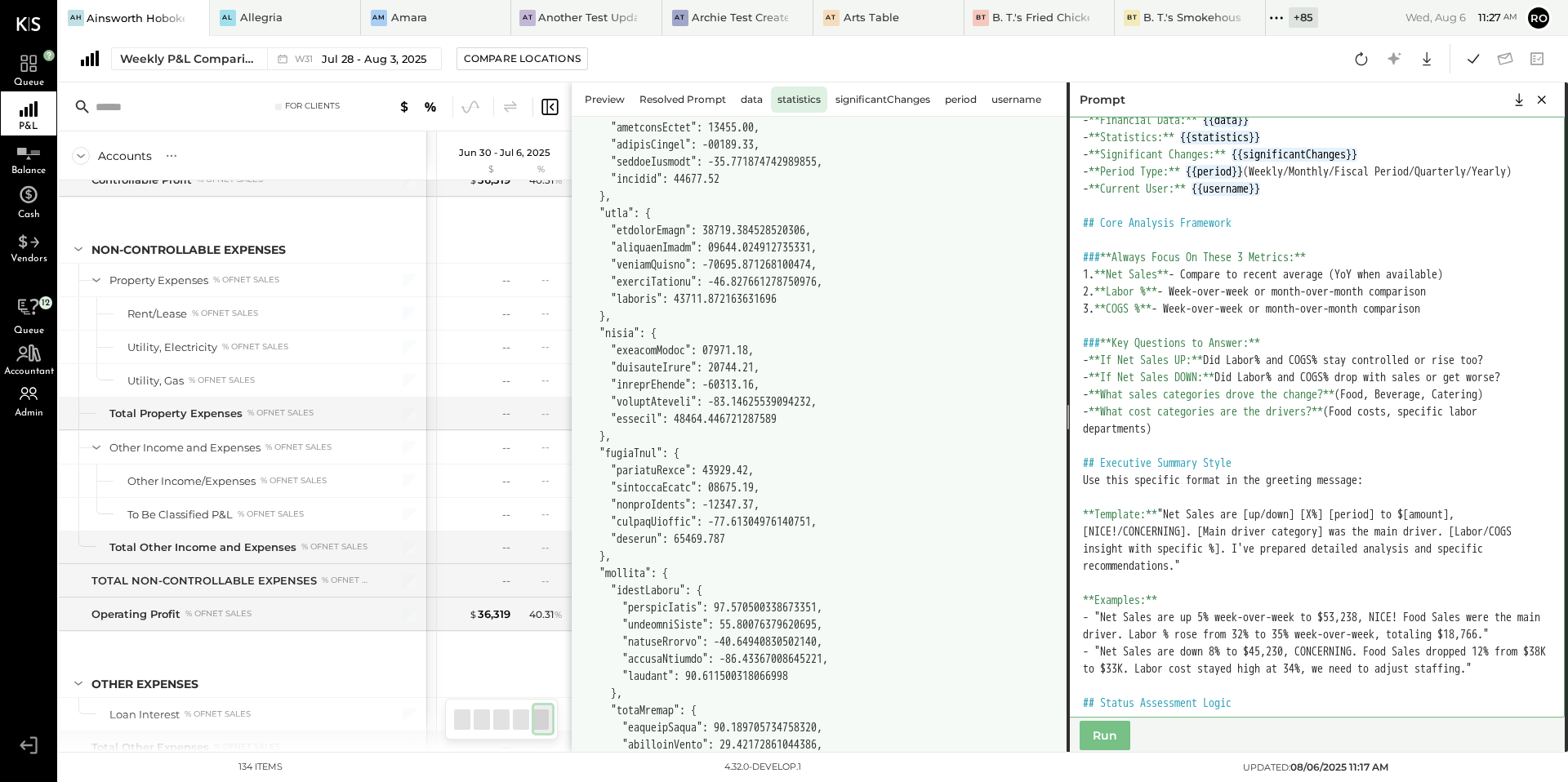 drag, startPoint x: 1243, startPoint y: 392, endPoint x: 1280, endPoint y: 415, distance: 43.566042 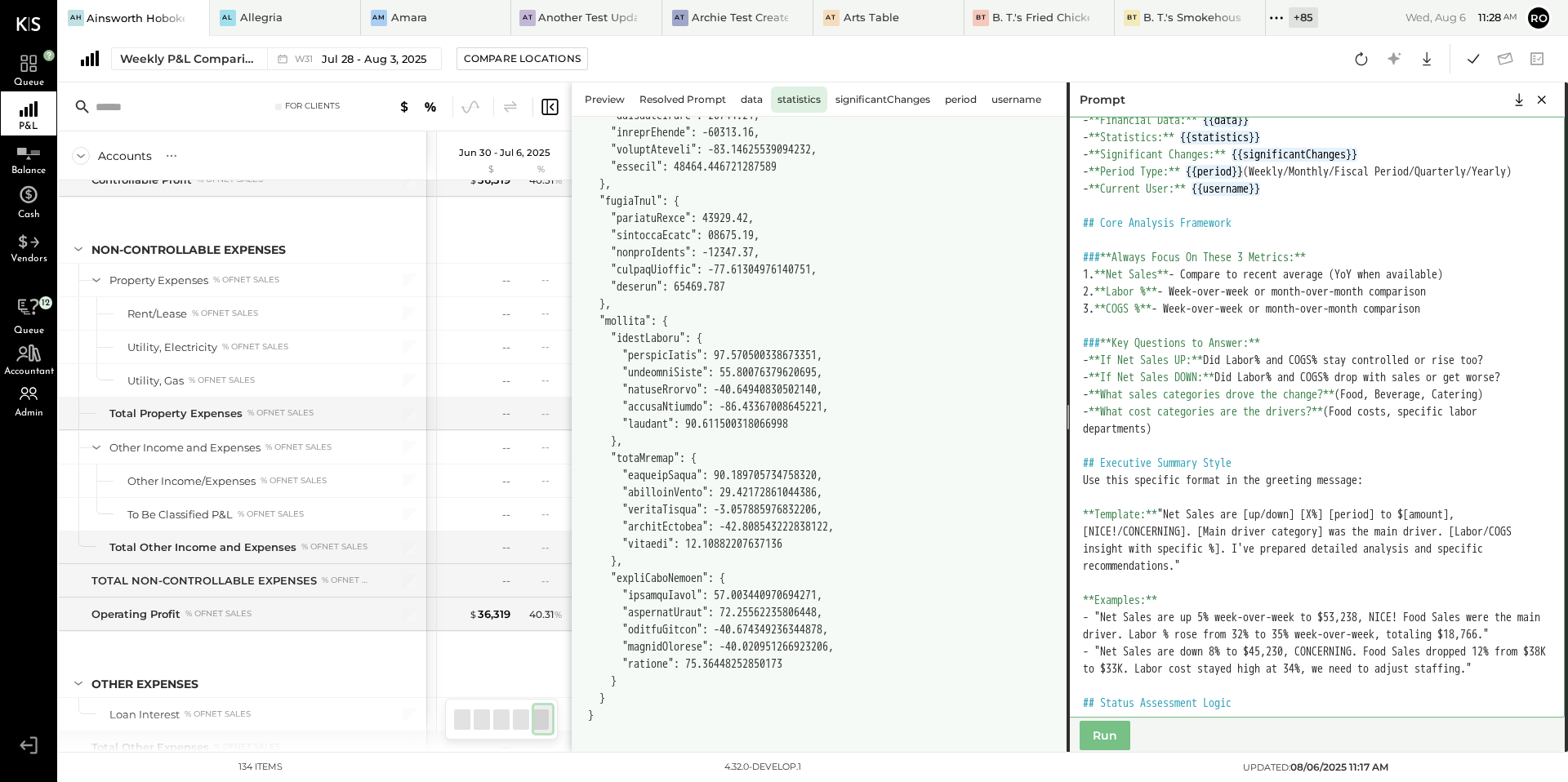 scroll, scrollTop: 0, scrollLeft: 0, axis: both 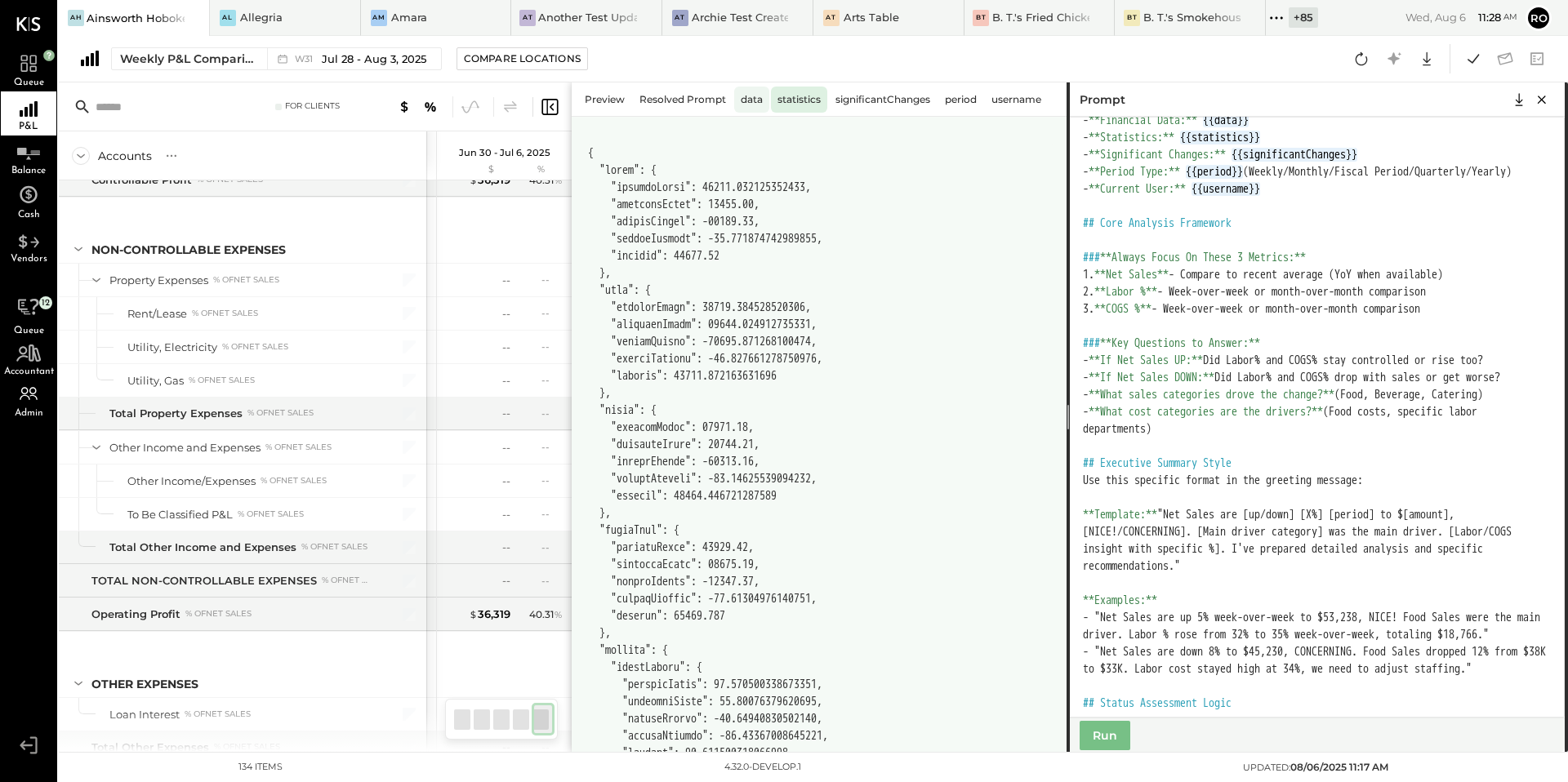 click on "data" at bounding box center [751, 100] 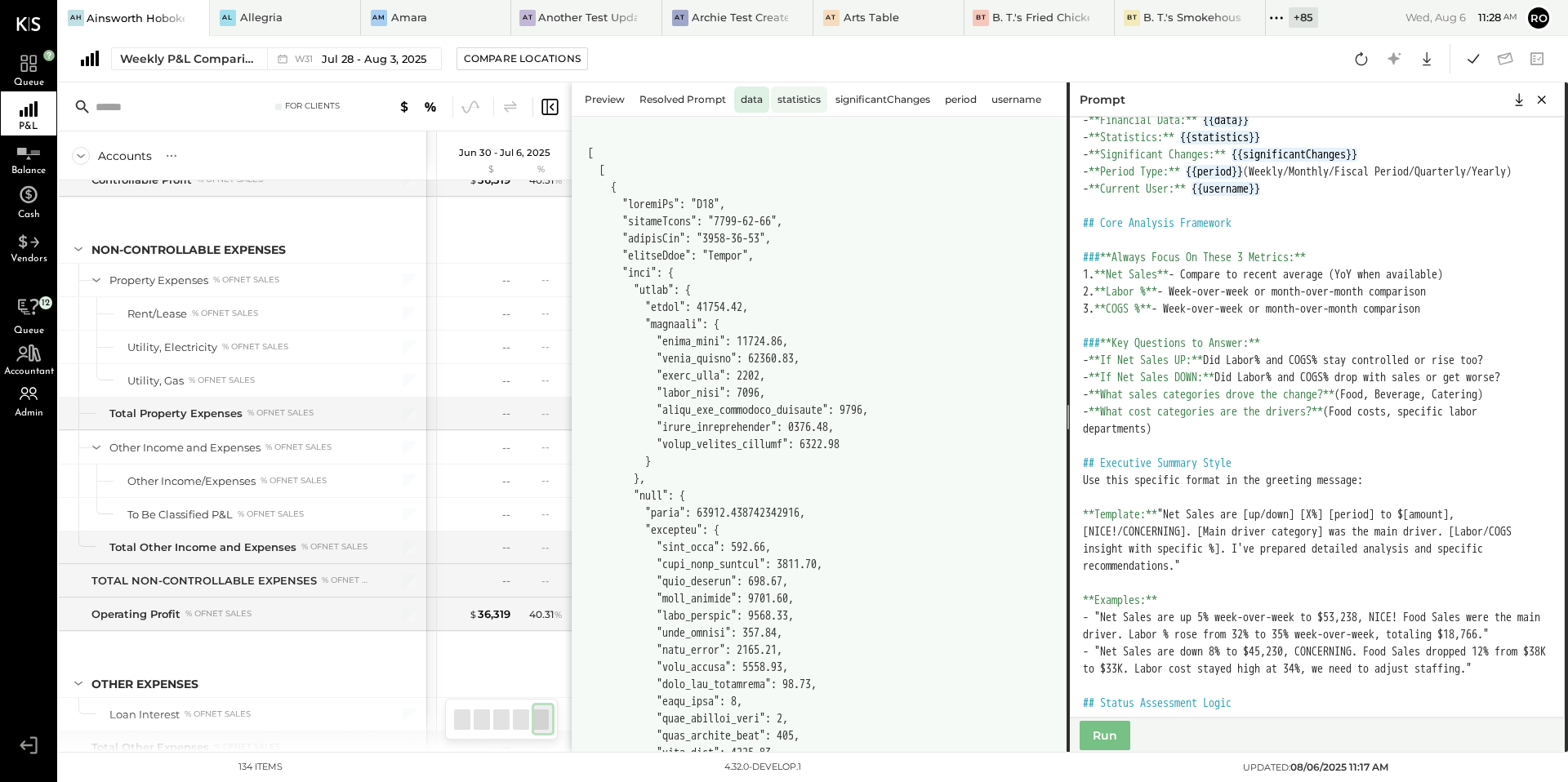 click on "statistics" at bounding box center [799, 100] 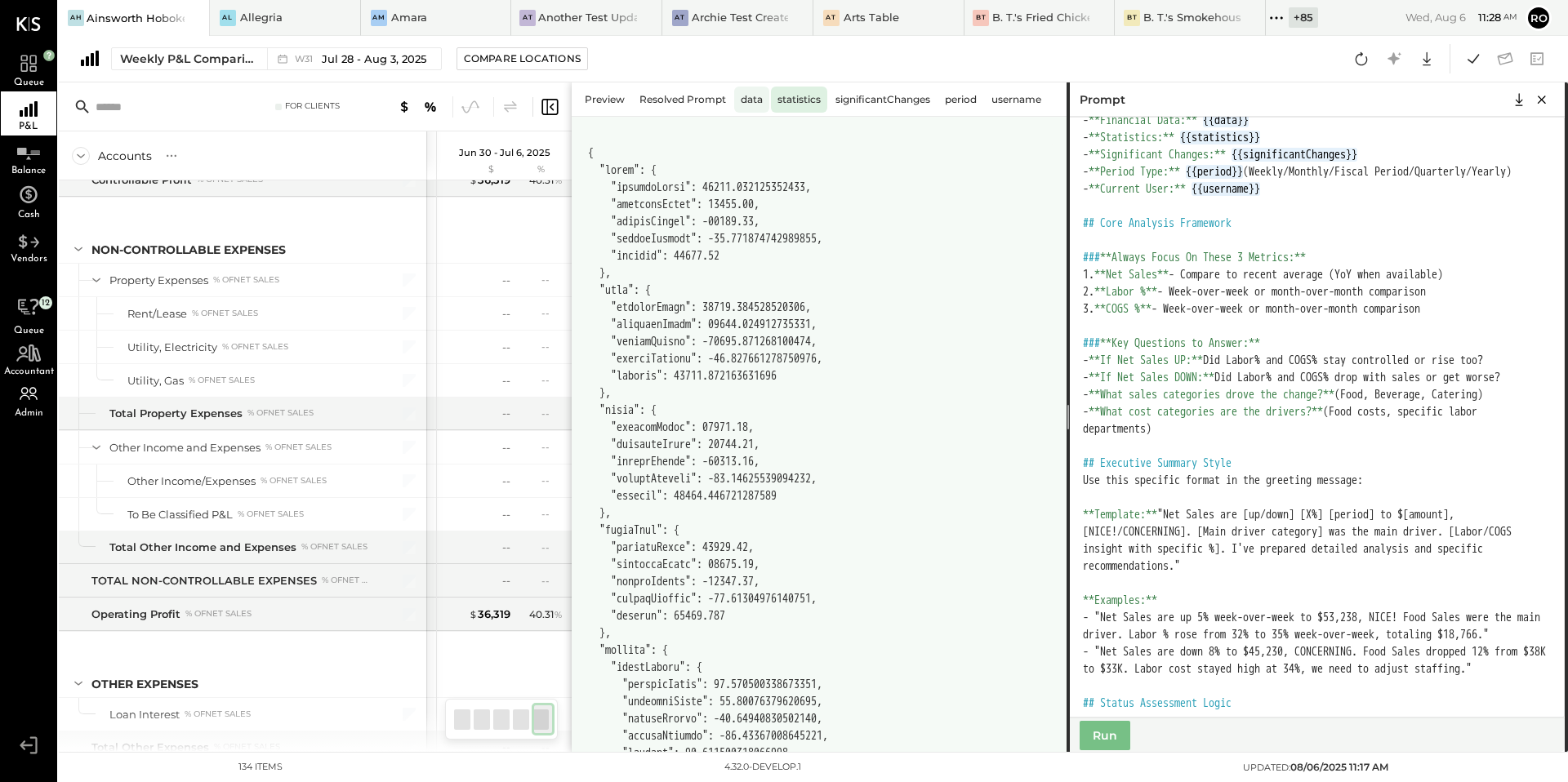 click on "data" at bounding box center [751, 100] 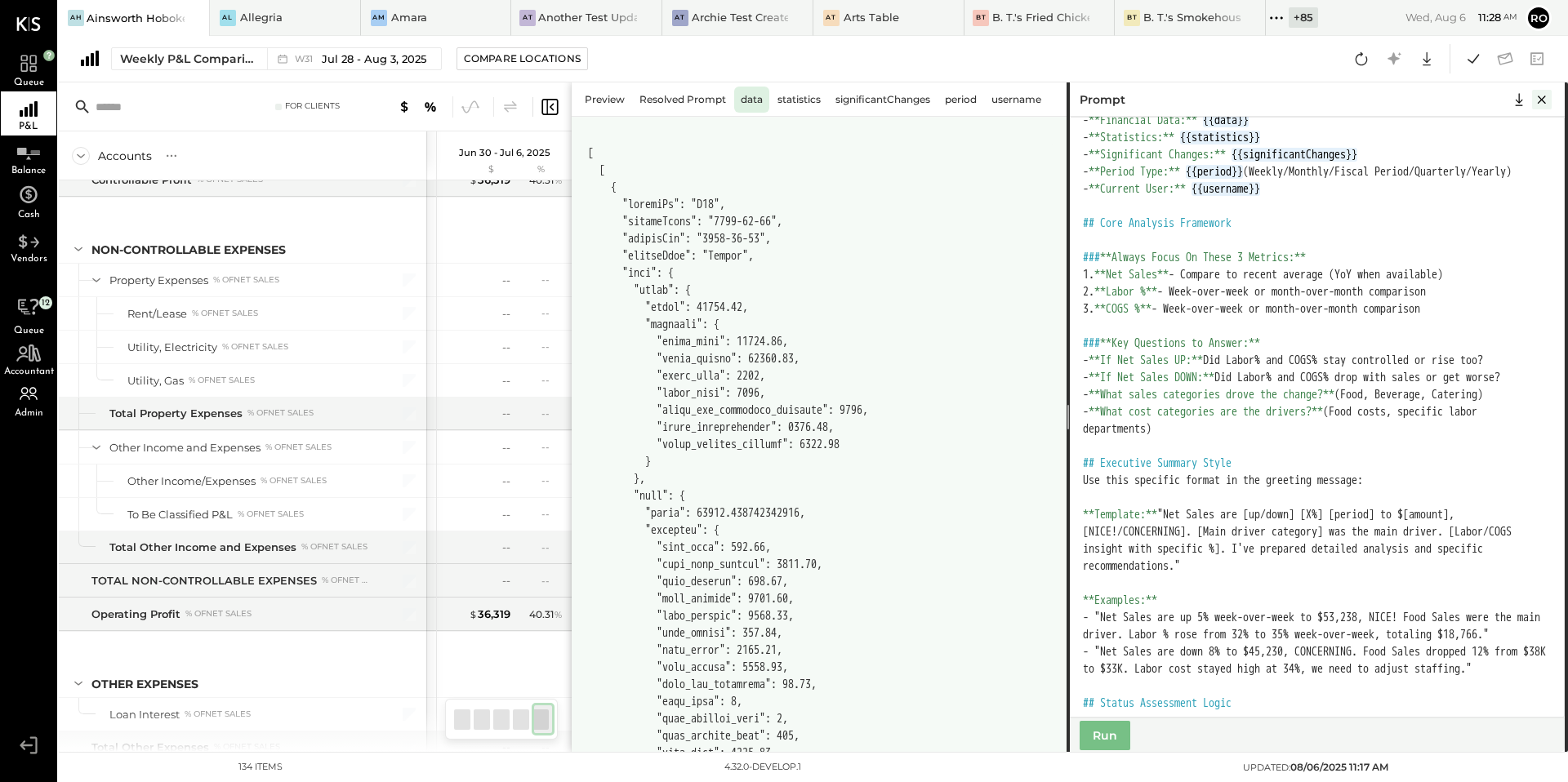 click 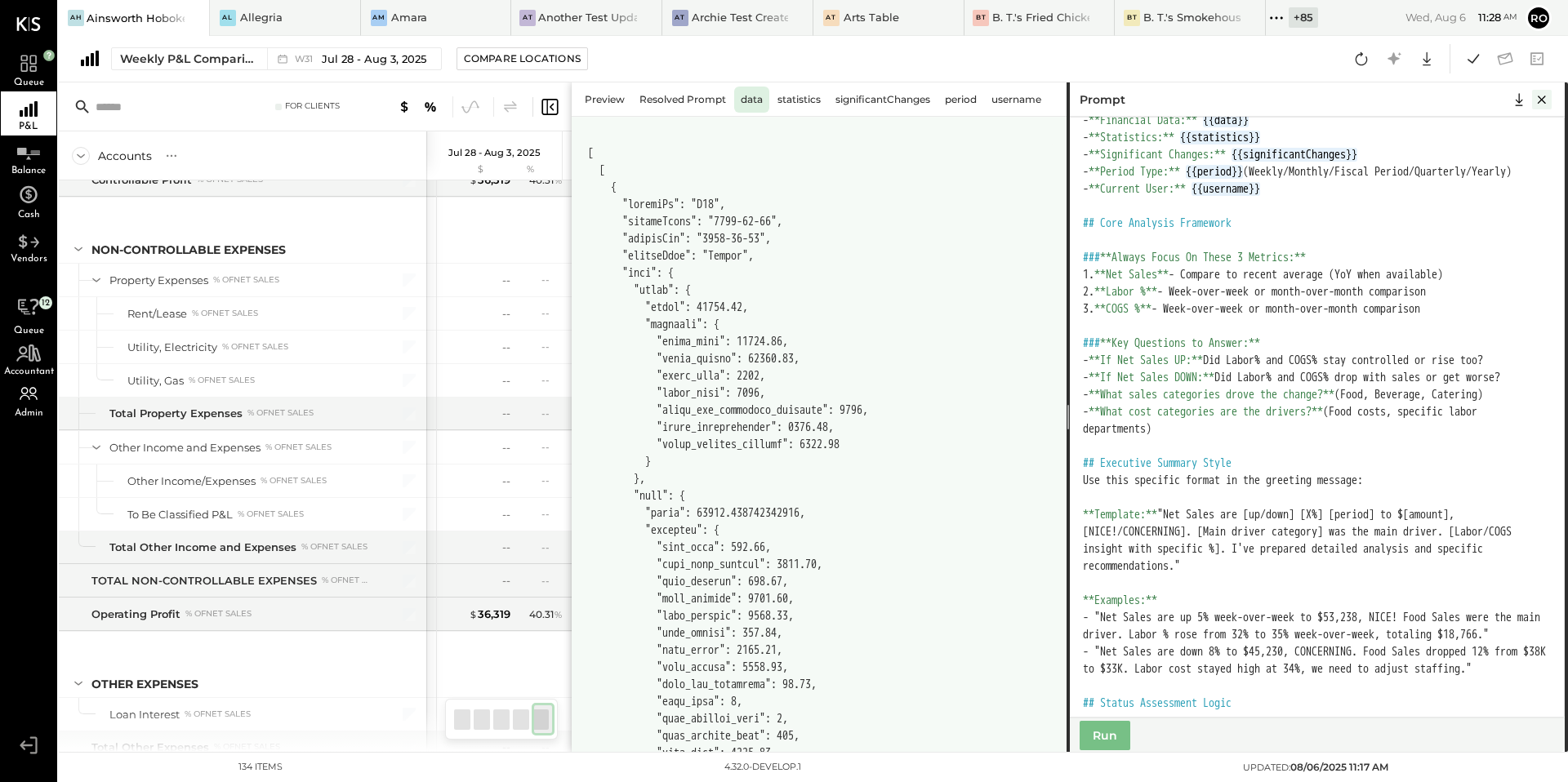 scroll, scrollTop: 0, scrollLeft: 0, axis: both 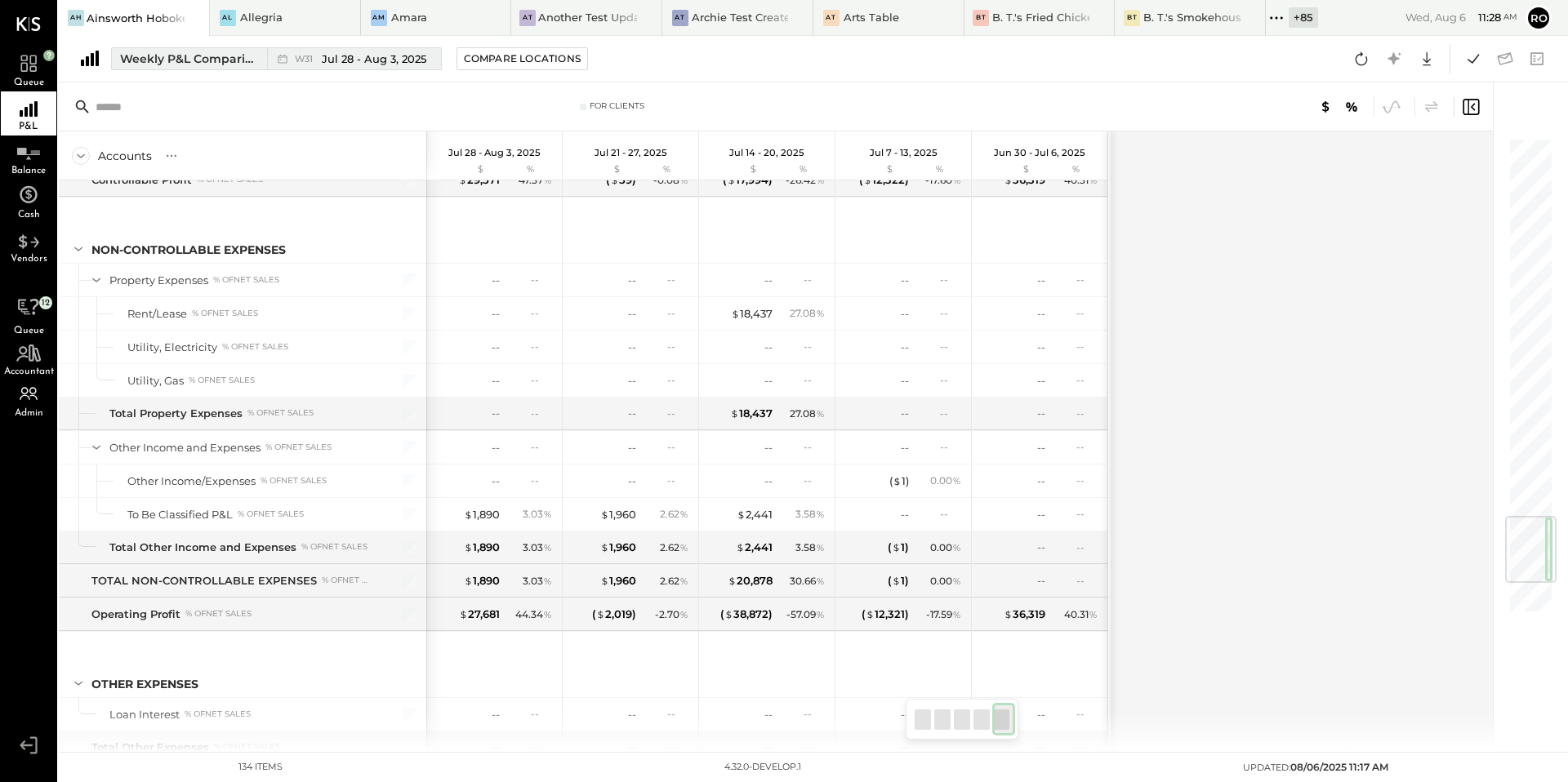 click on "W31" at bounding box center [306, 59] 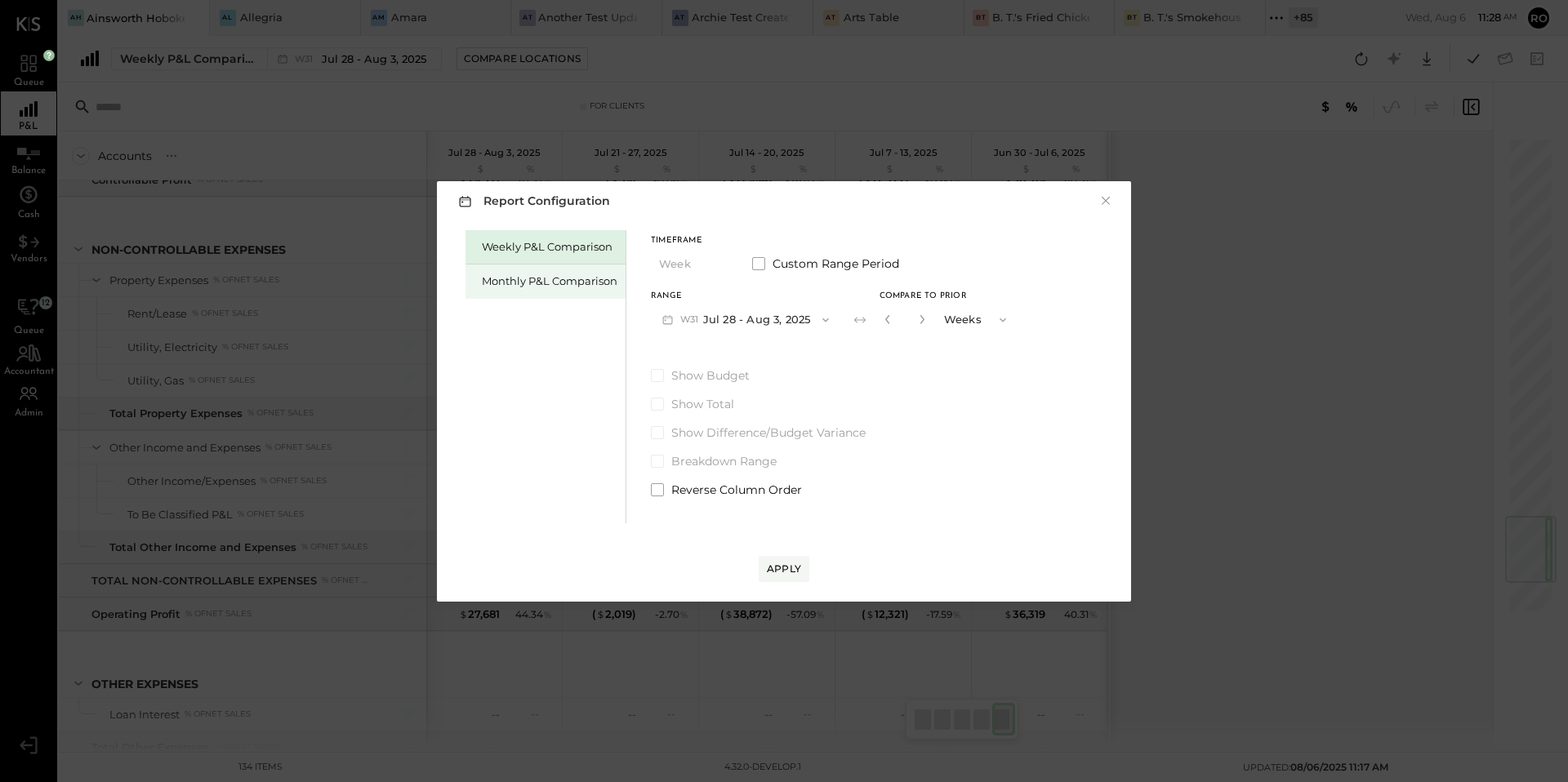 click on "Monthly P&L Comparison" at bounding box center [546, 282] 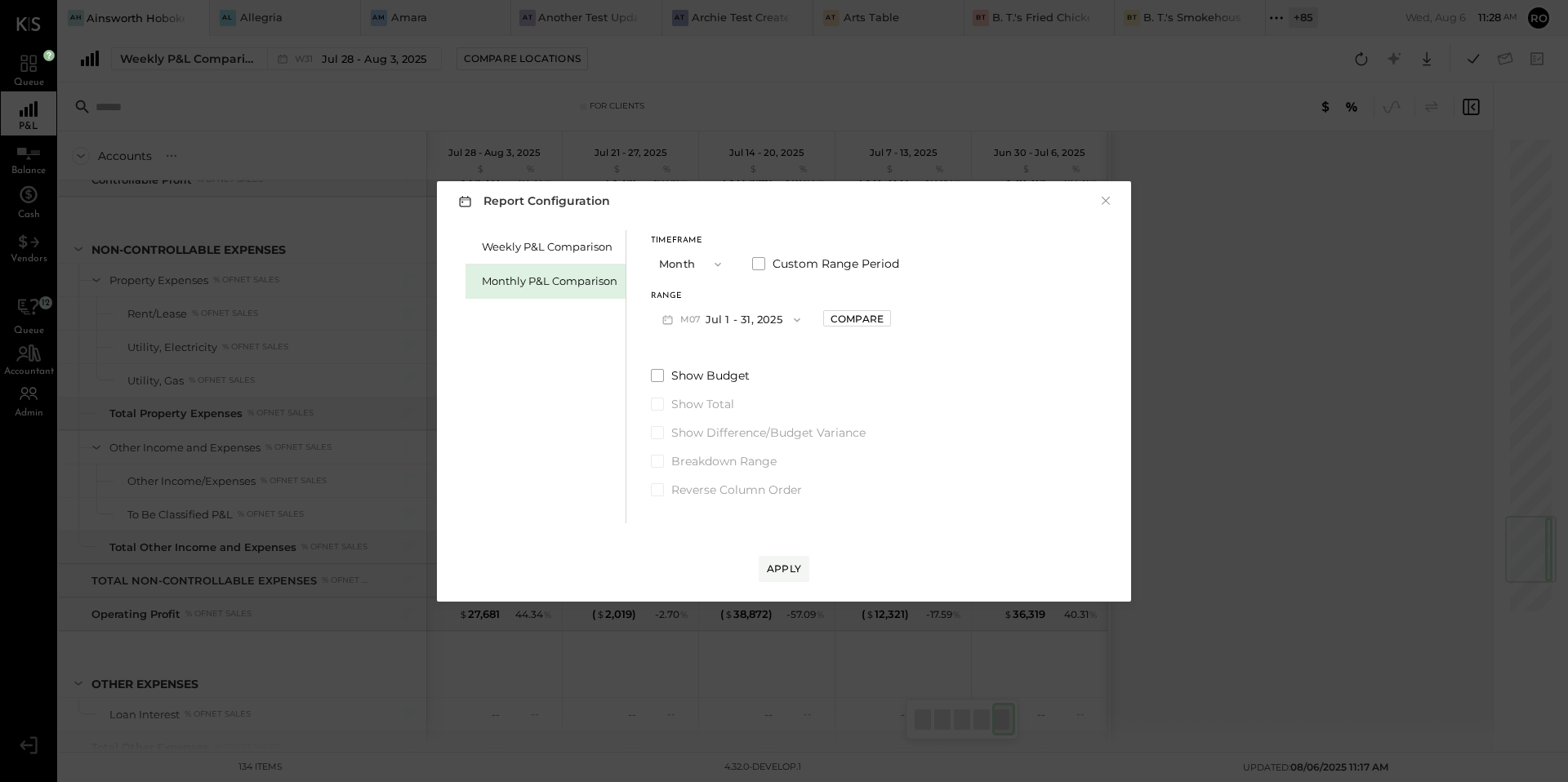 click on "M07 Jul 1 - 31, 2025" at bounding box center [731, 319] 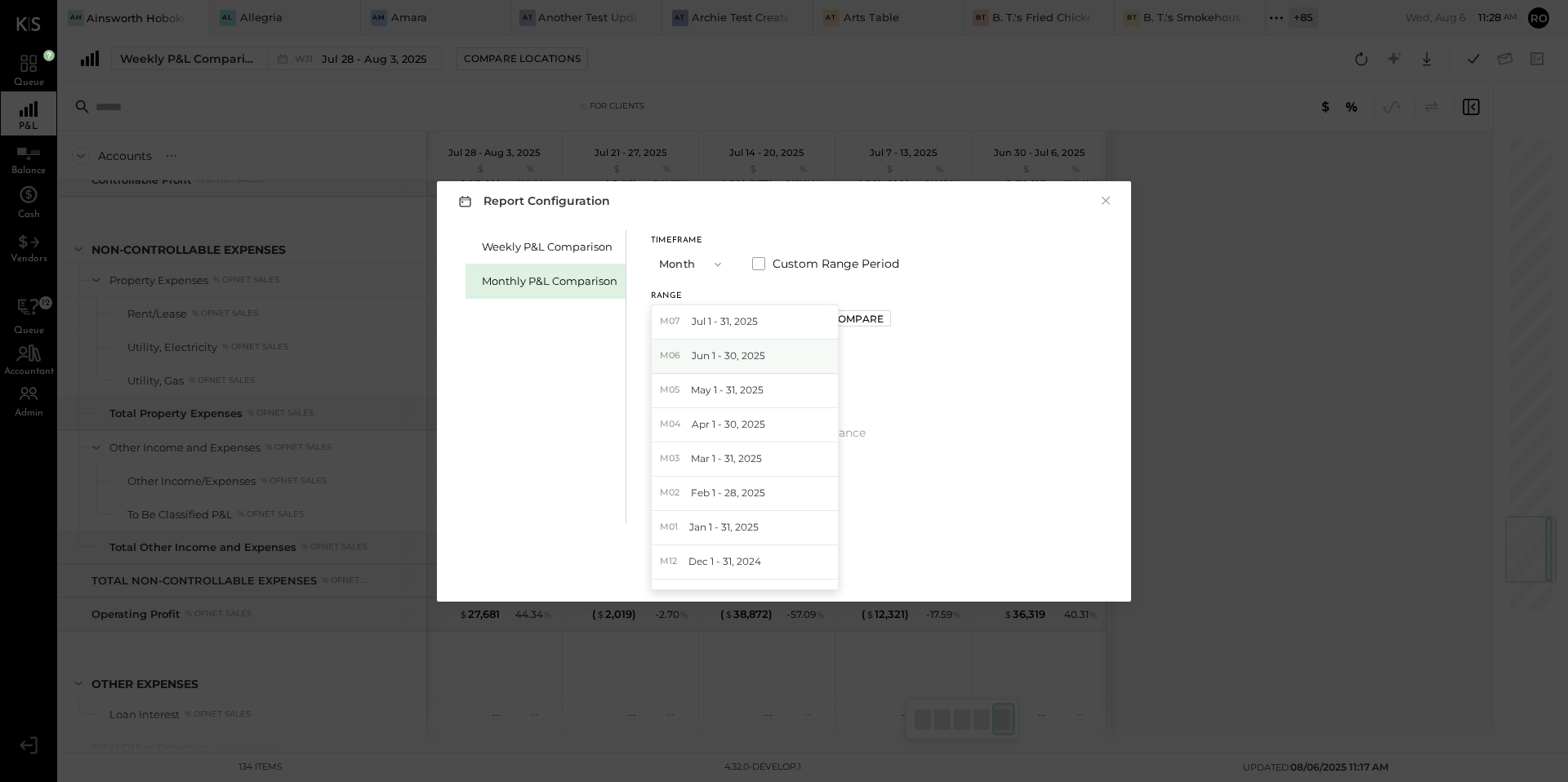 click on "Jun 1 - 30, 2025" at bounding box center [728, 355] 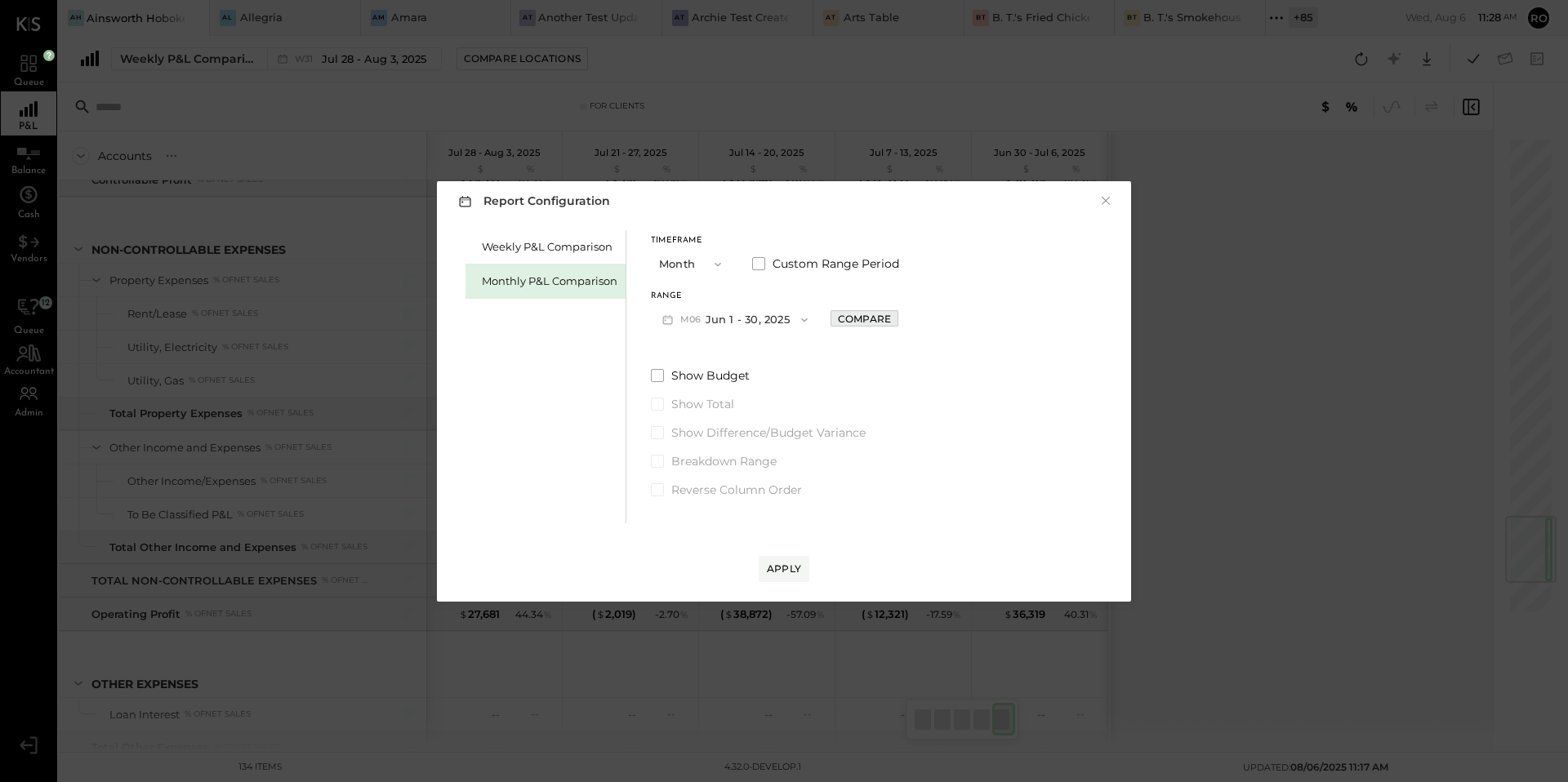 click on "Compare" at bounding box center (864, 318) 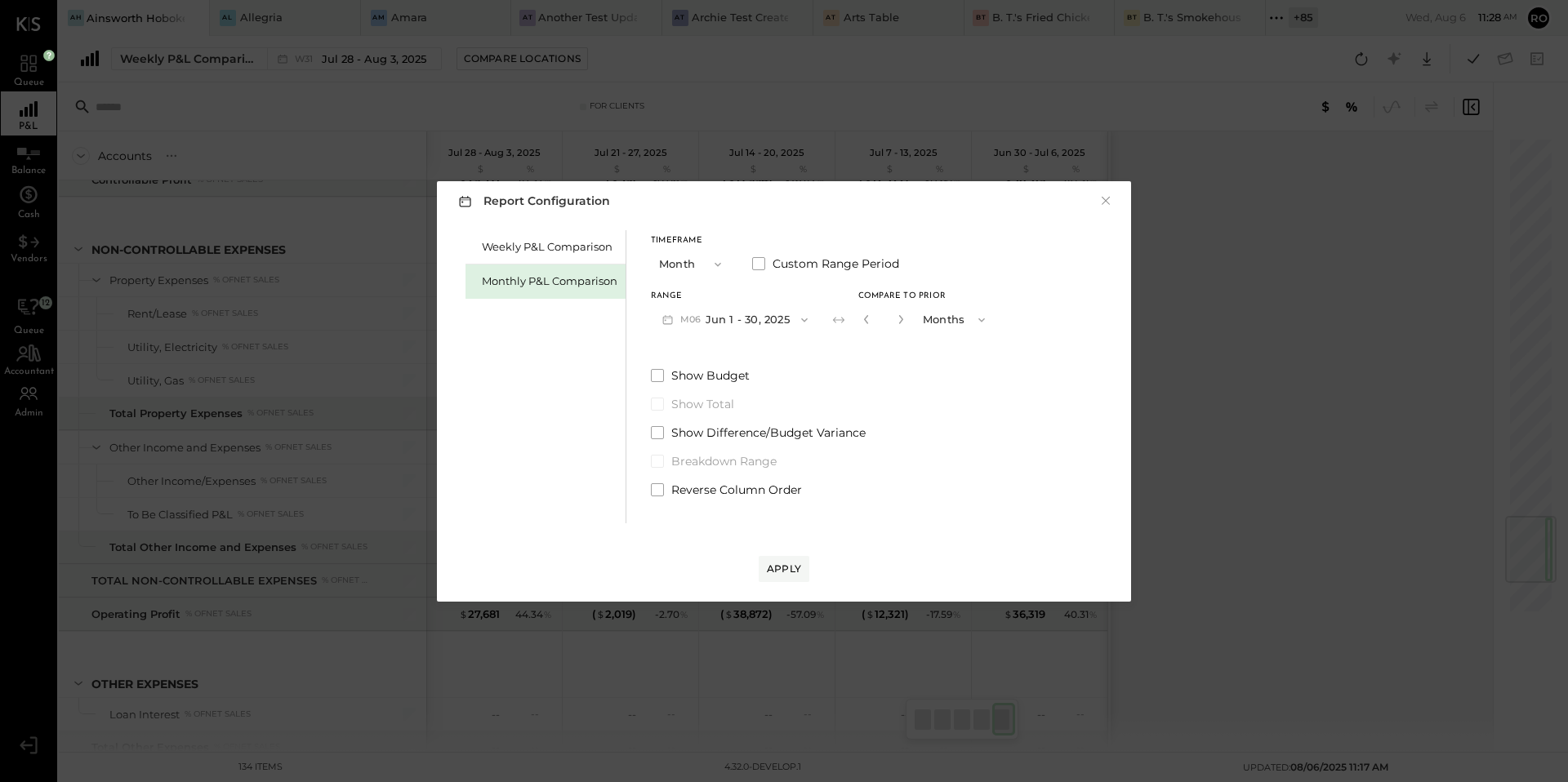 click at bounding box center (978, 320) 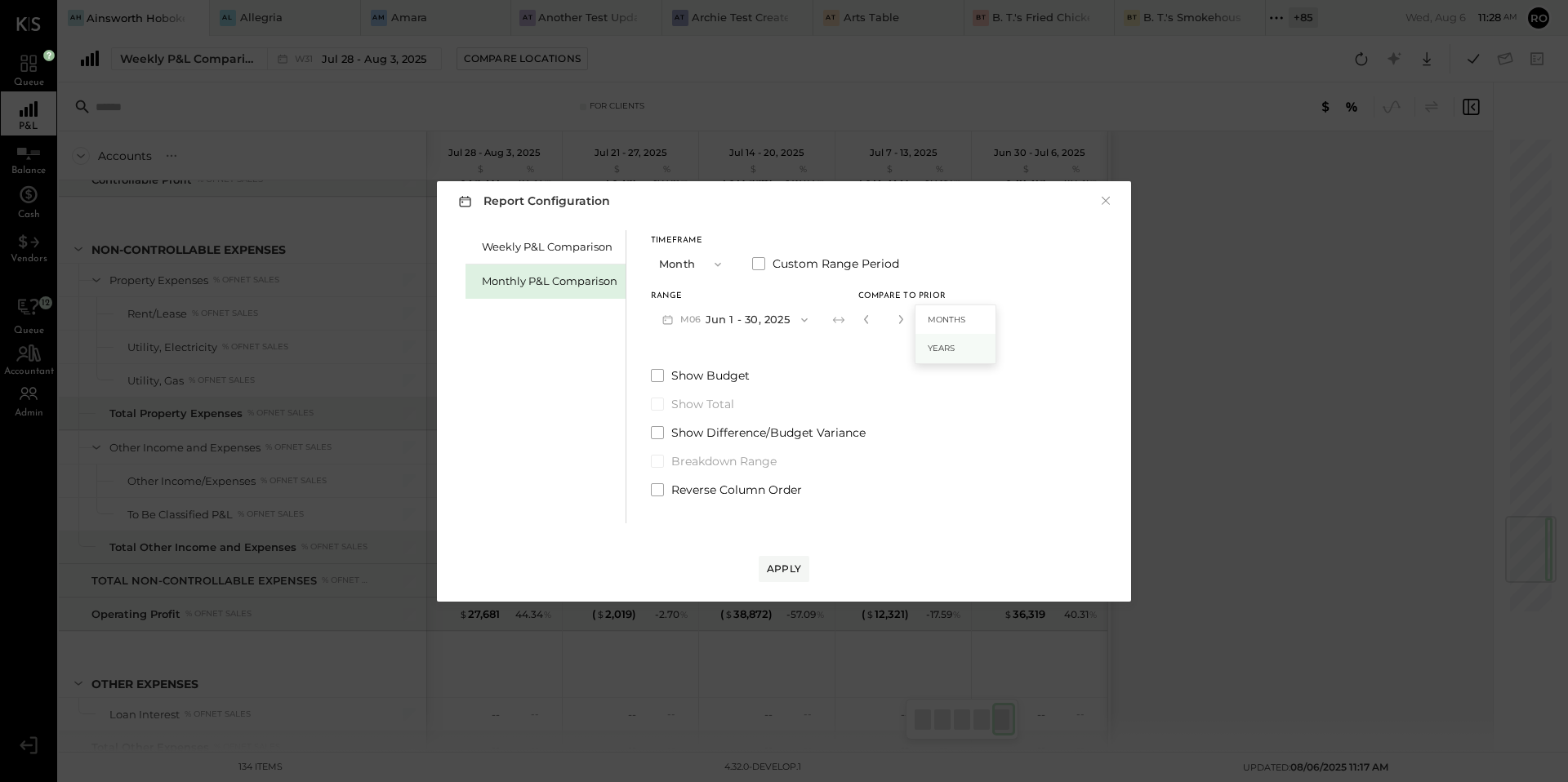 click on "Years" at bounding box center [956, 349] 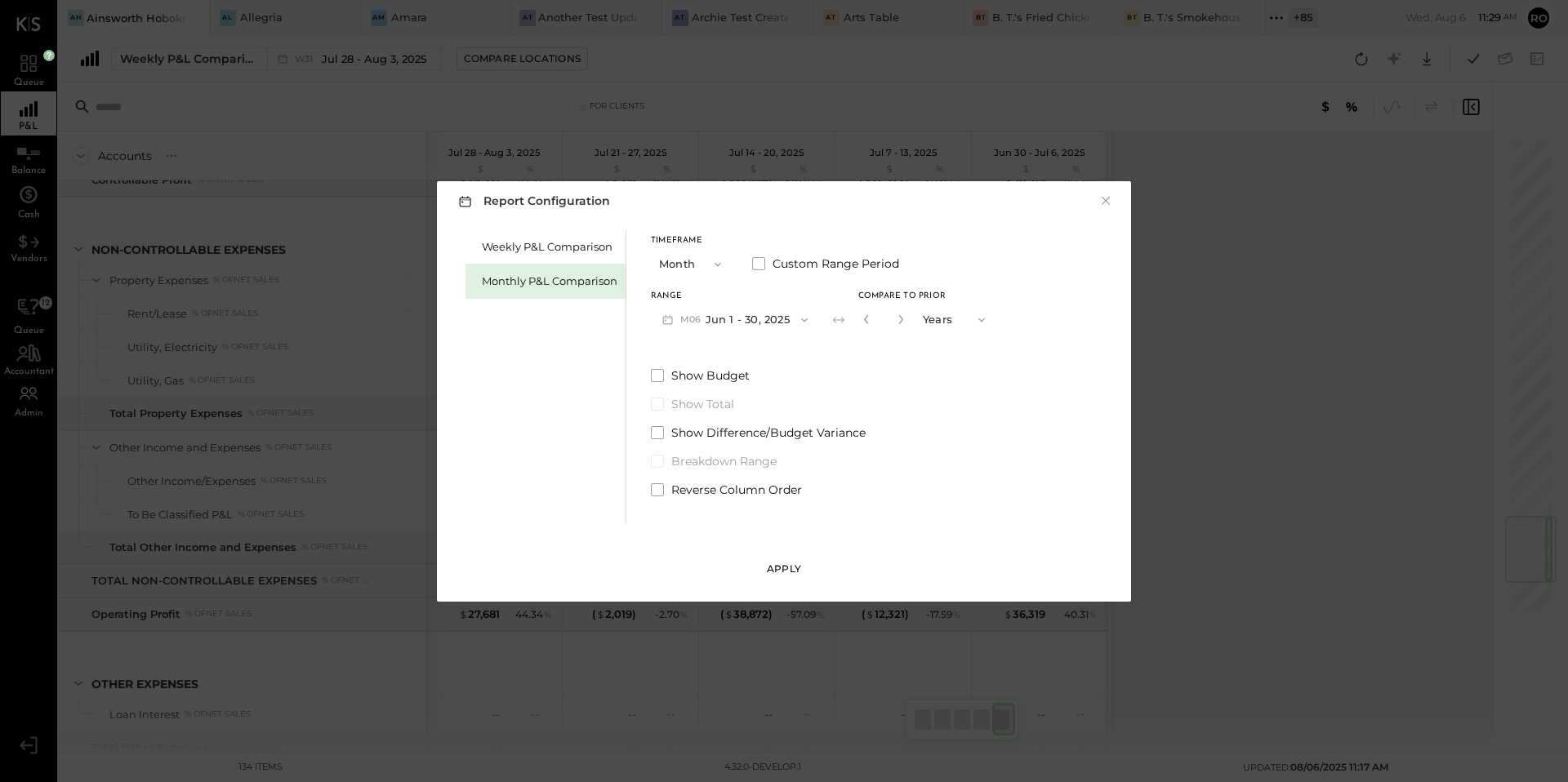 click on "Apply" at bounding box center [784, 568] 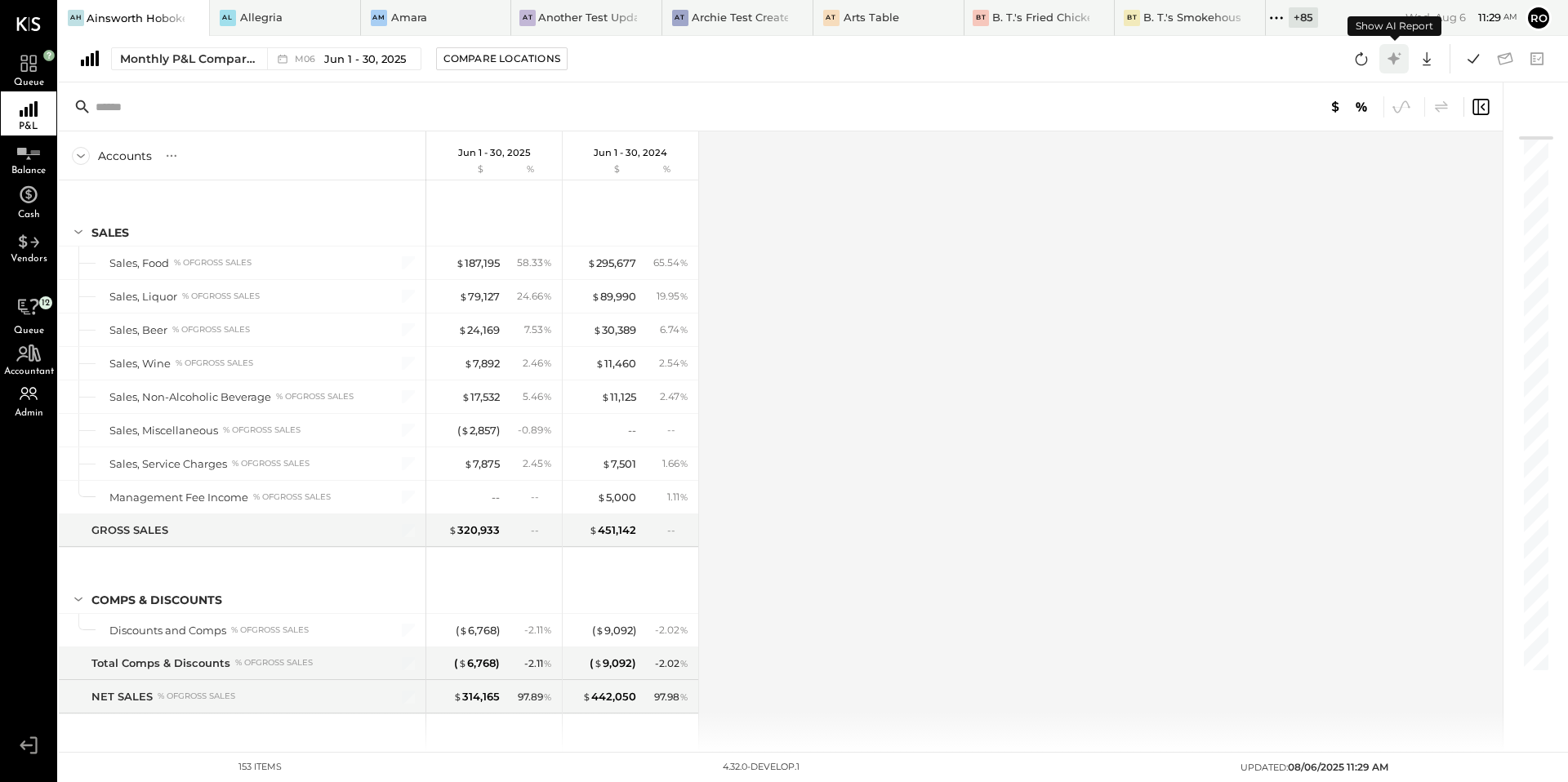 click 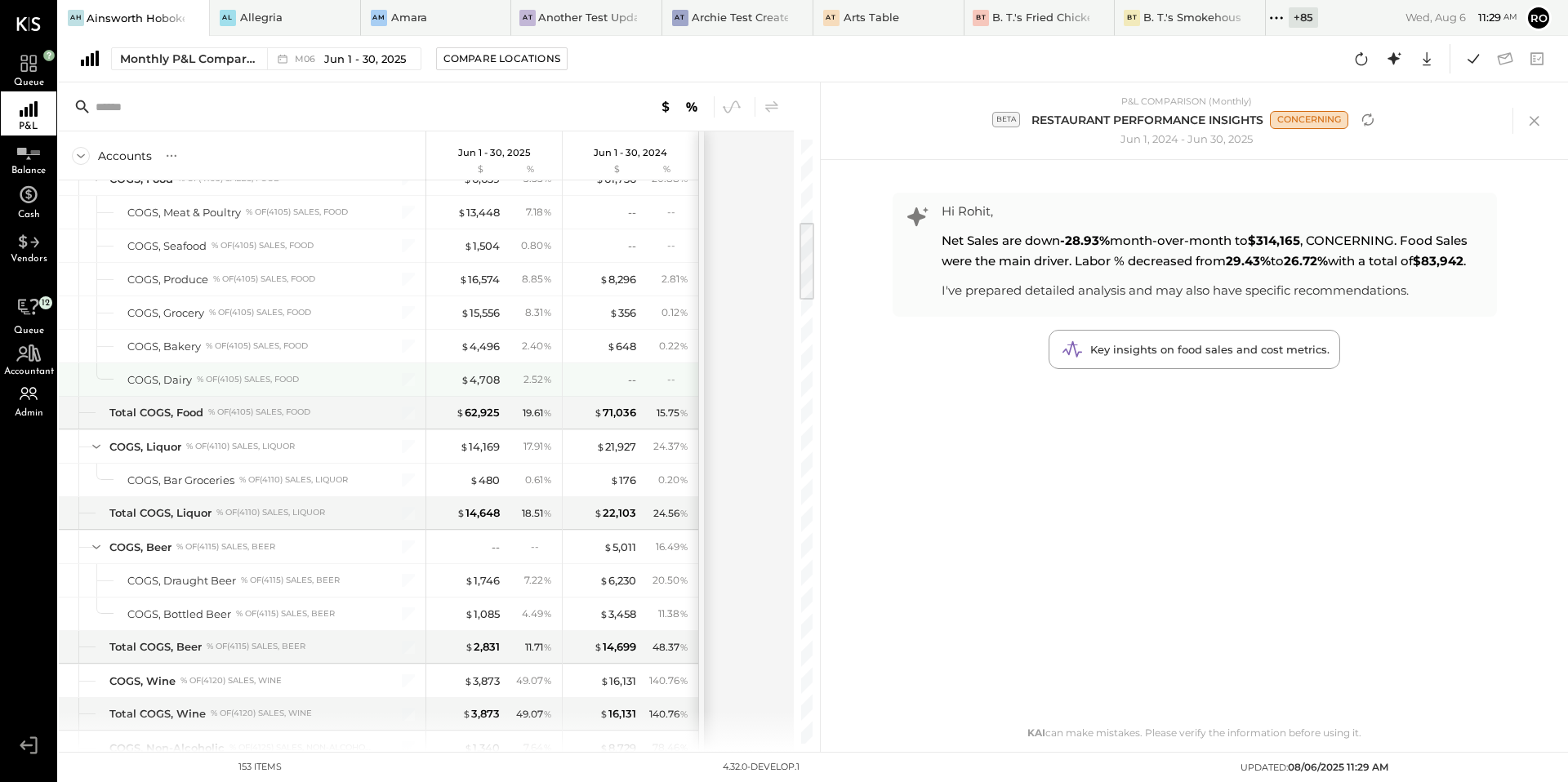 scroll, scrollTop: 620, scrollLeft: 0, axis: vertical 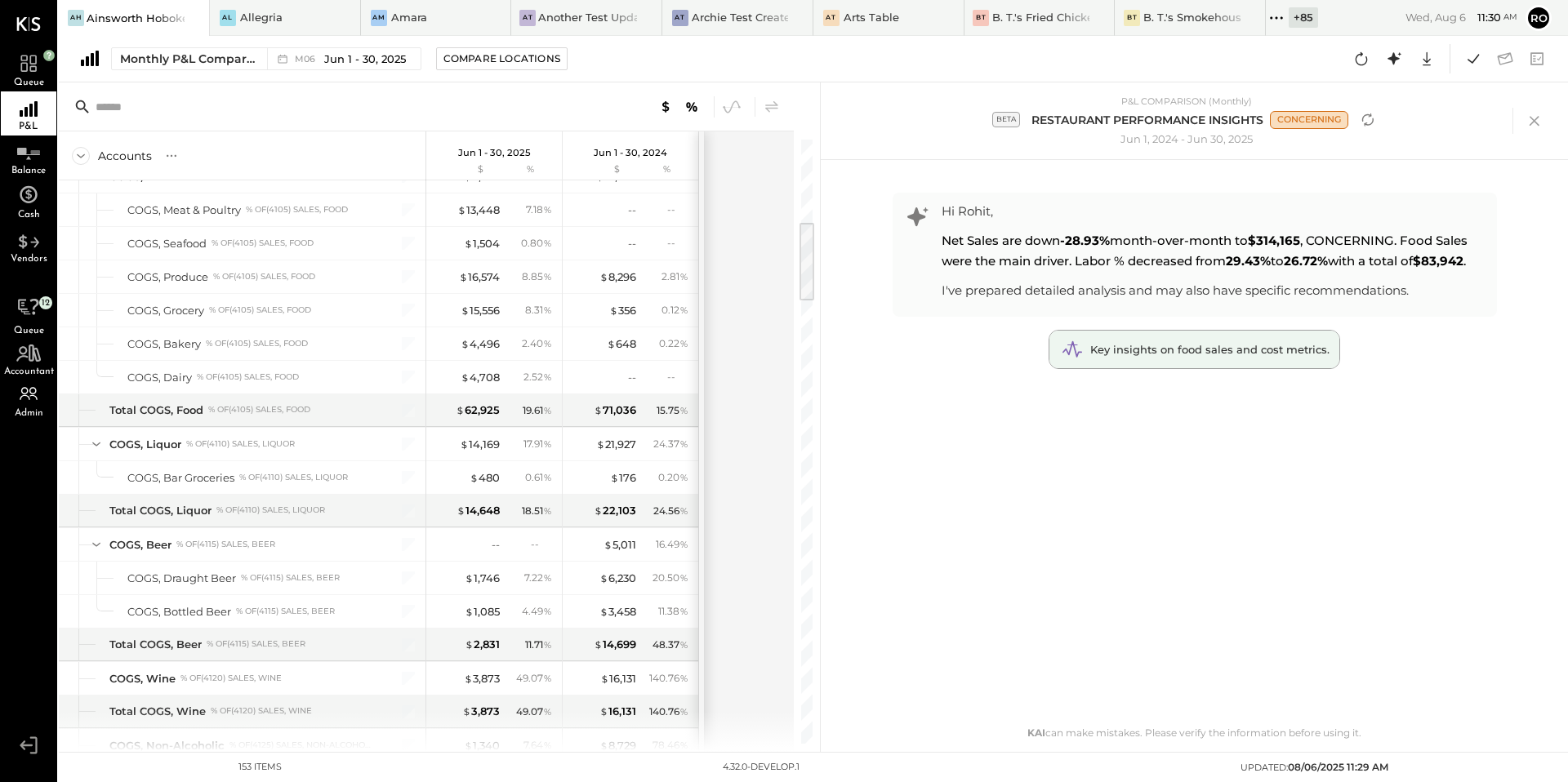 click on "Key insights on food sales and cost metrics." at bounding box center (1209, 349) 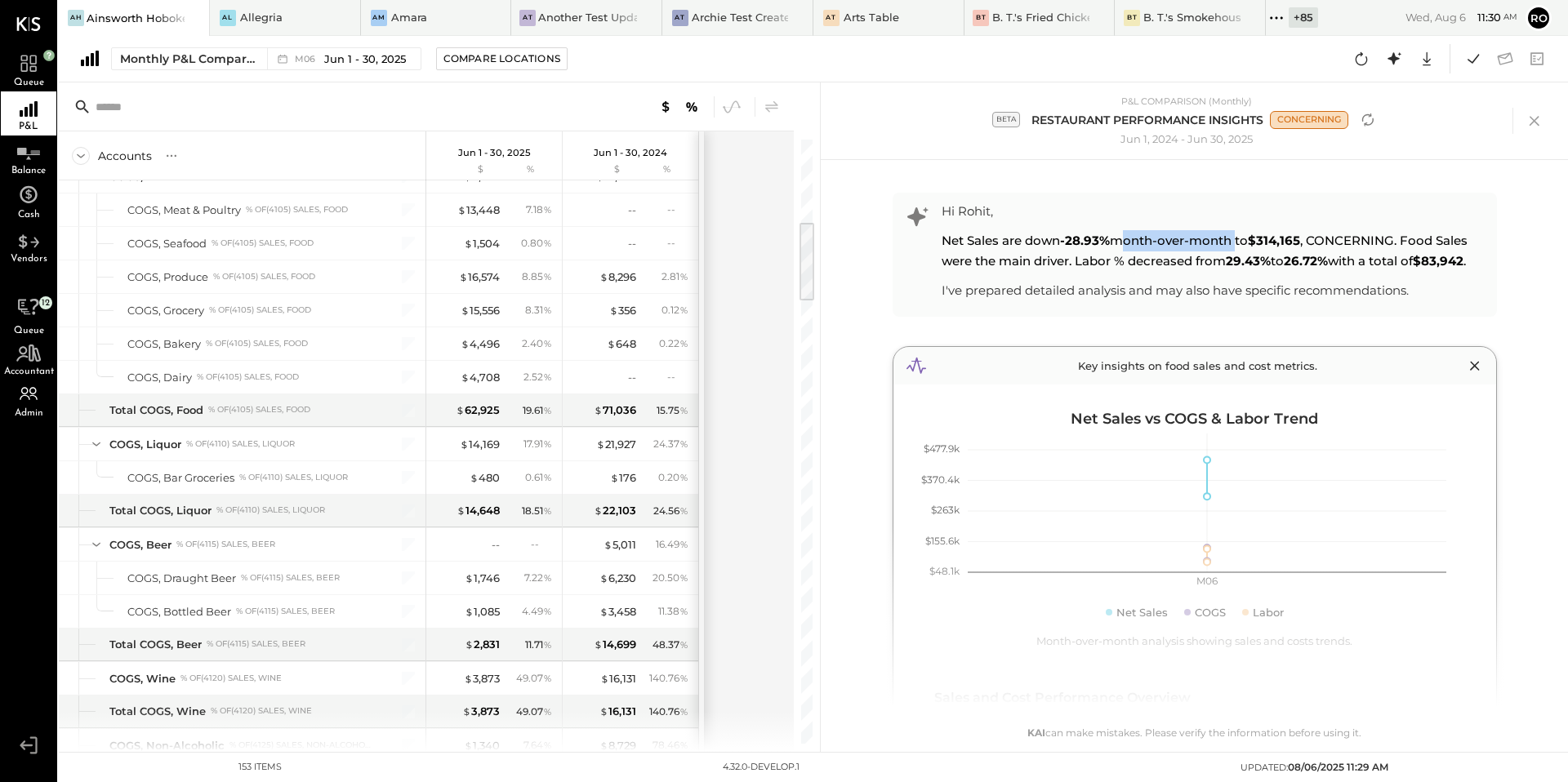 drag, startPoint x: 1116, startPoint y: 240, endPoint x: 1237, endPoint y: 243, distance: 121.03718 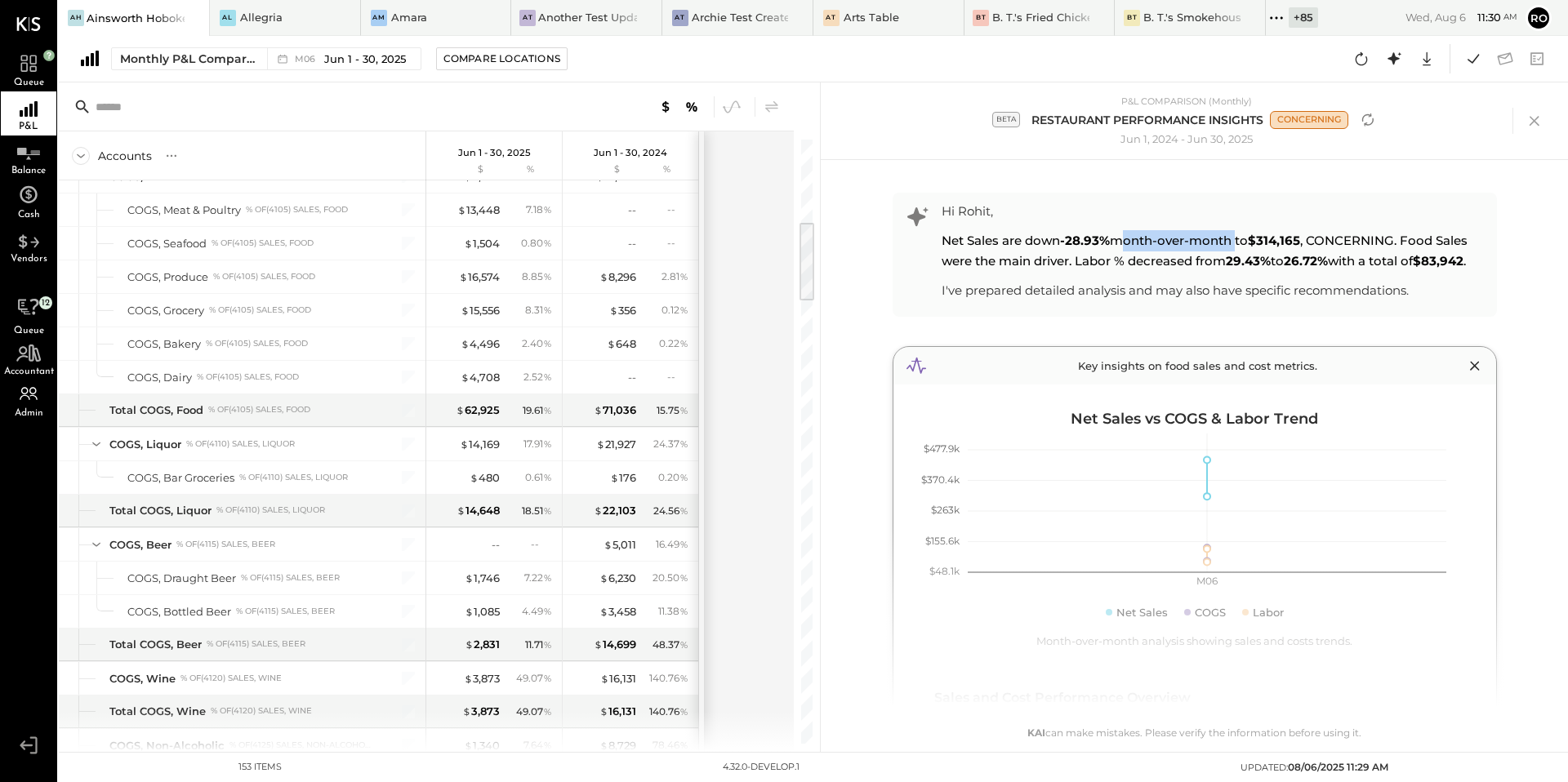 click on "Net Sales are down  -28.93%  month-over-month to  $314,165 , CONCERNING. Food Sales were the main driver. Labor % decreased from  29.43%  to  26.72%  with a total of  $83,942 ." at bounding box center [1205, 251] 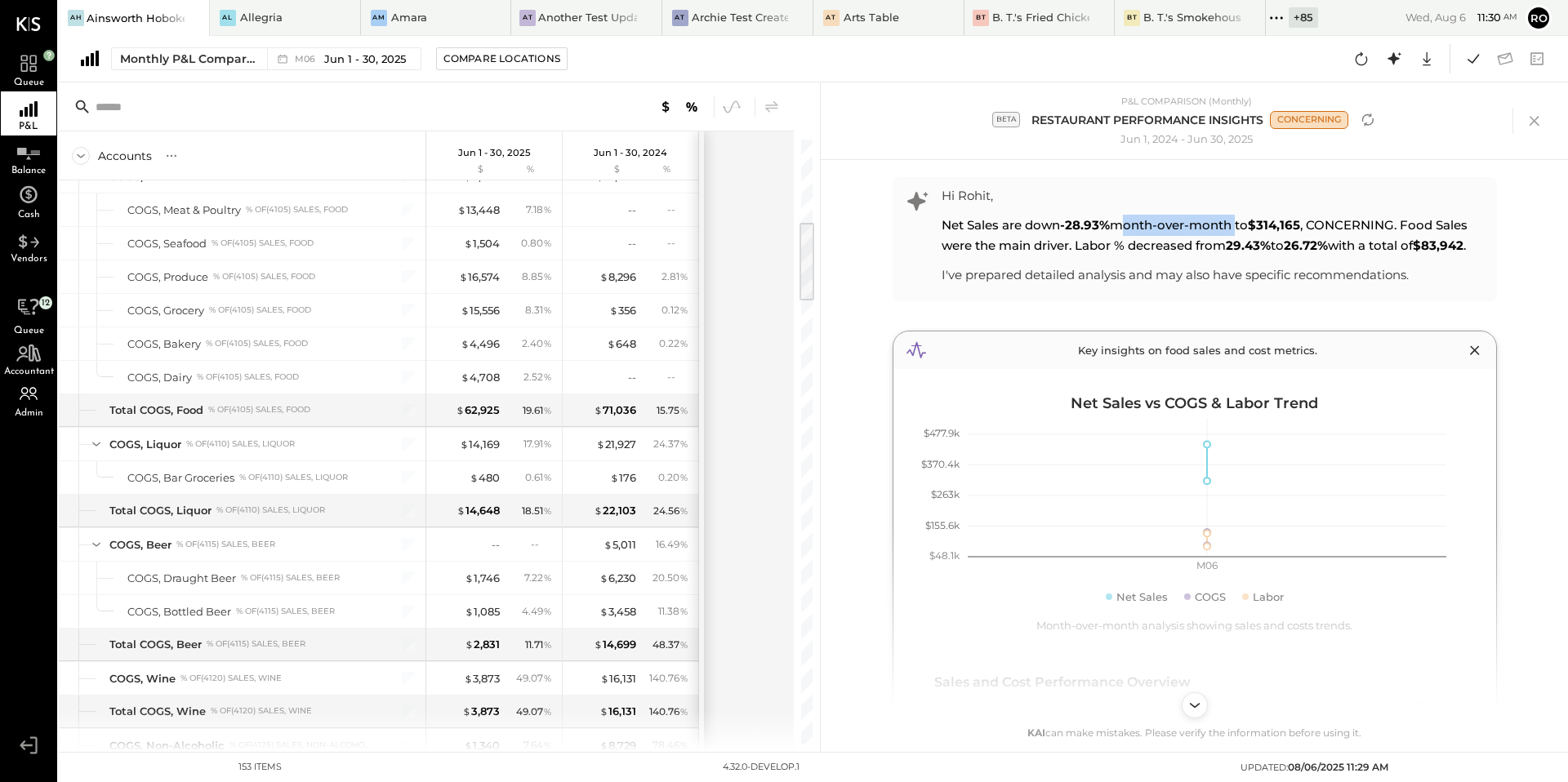 scroll, scrollTop: 16, scrollLeft: 0, axis: vertical 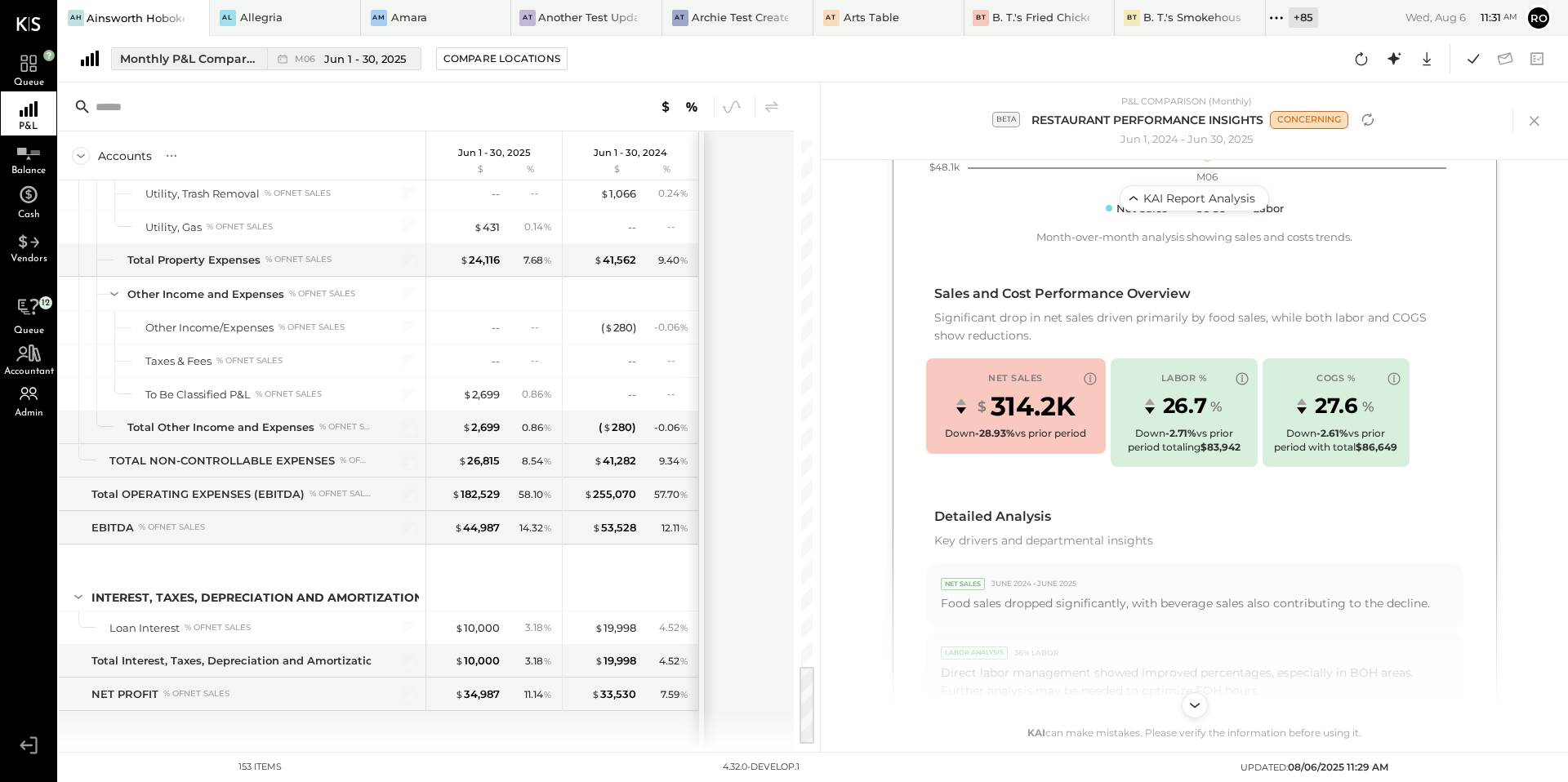 click on "Jun 1 - 30, 2025" at bounding box center (365, 59) 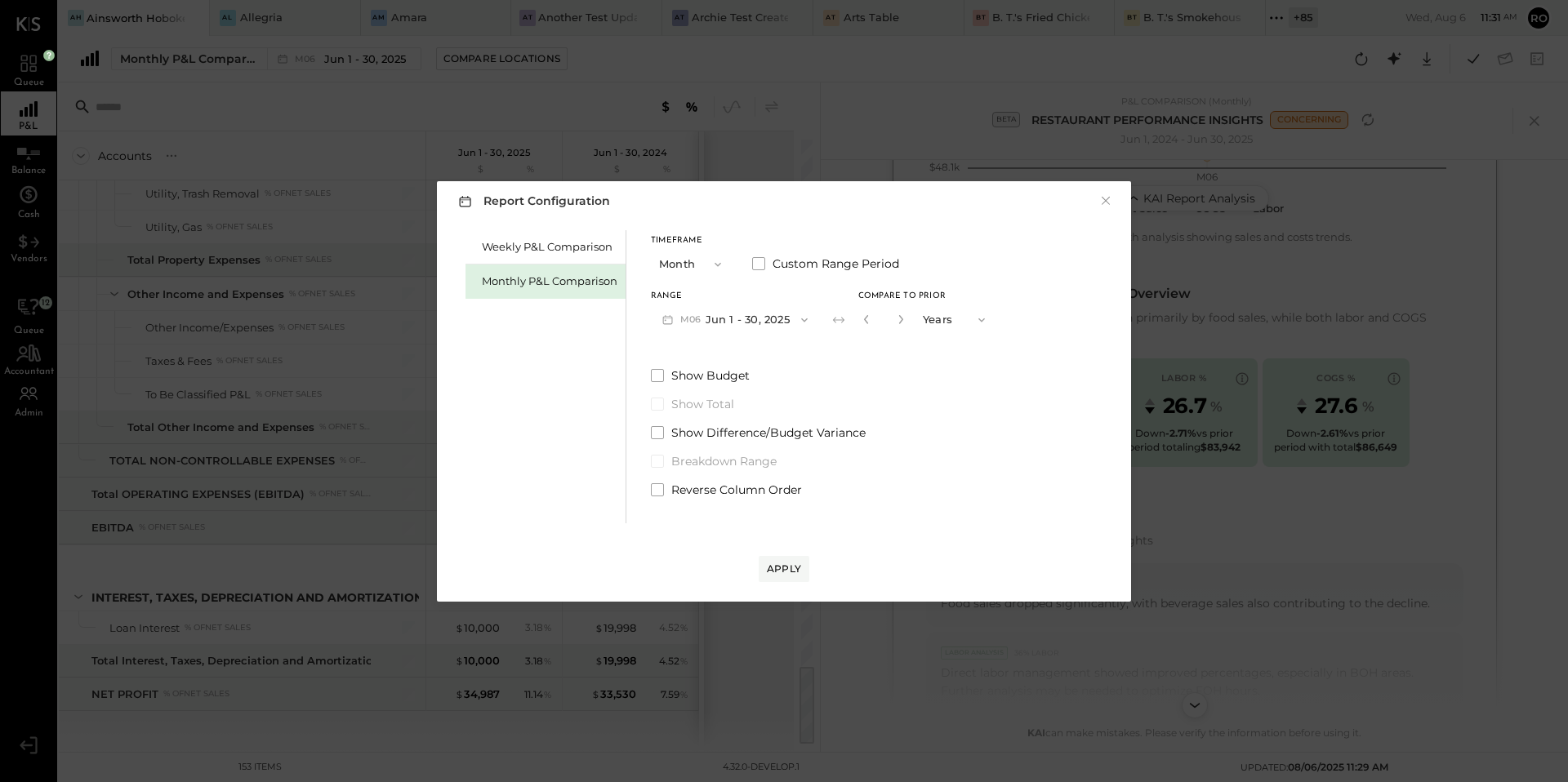 click on "*" at bounding box center [884, 319] 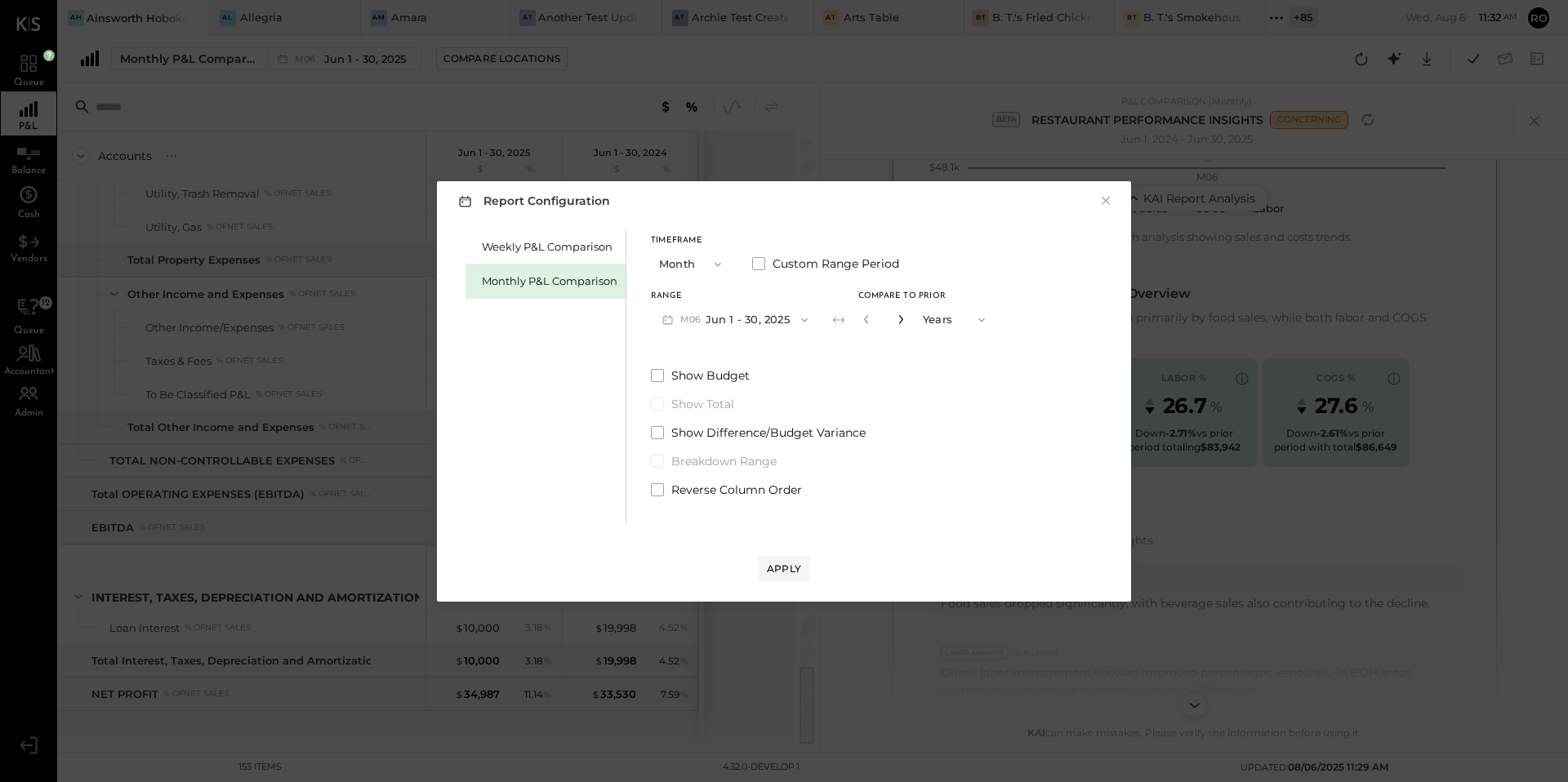 click 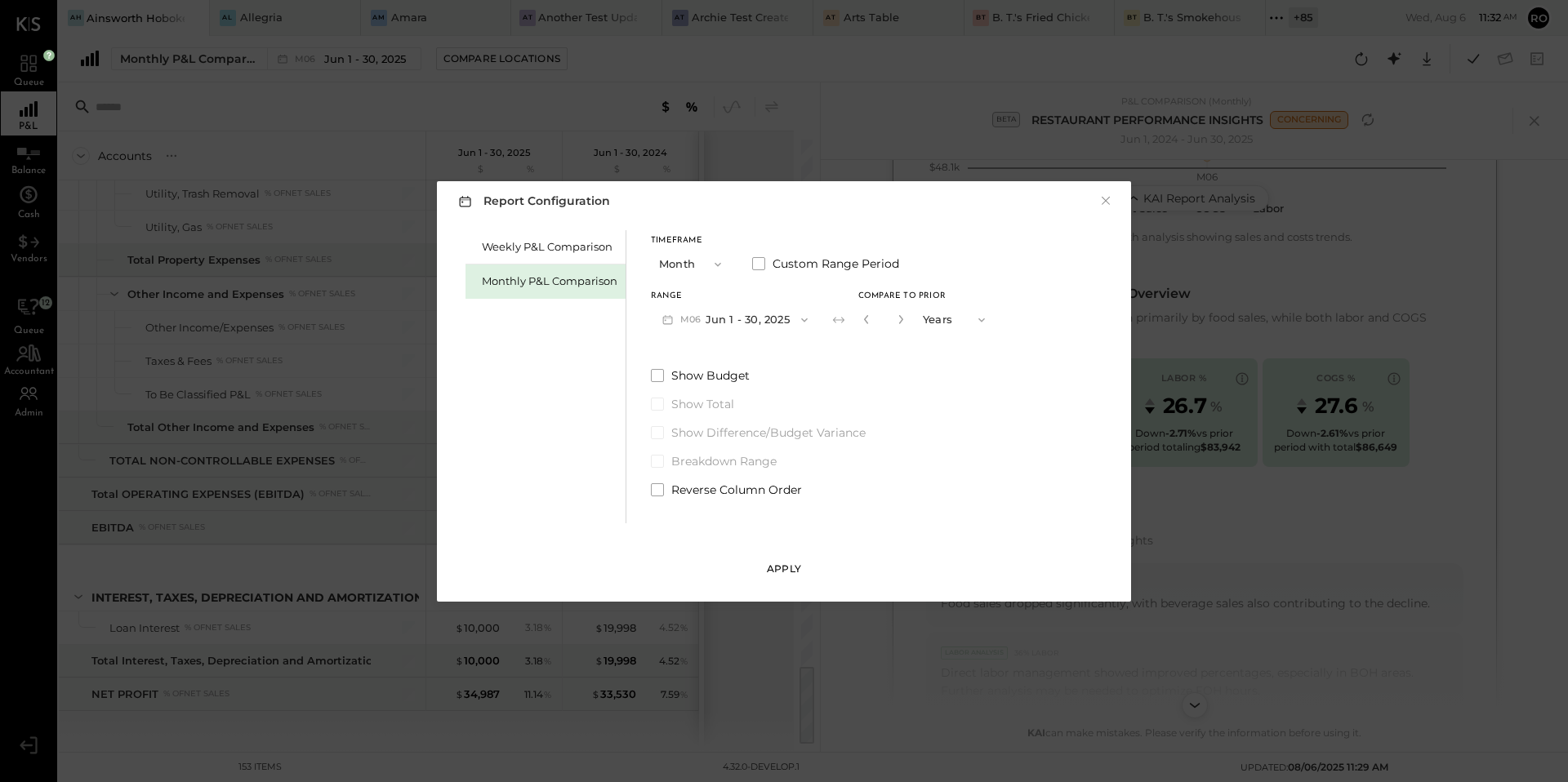 click on "Apply" at bounding box center (784, 568) 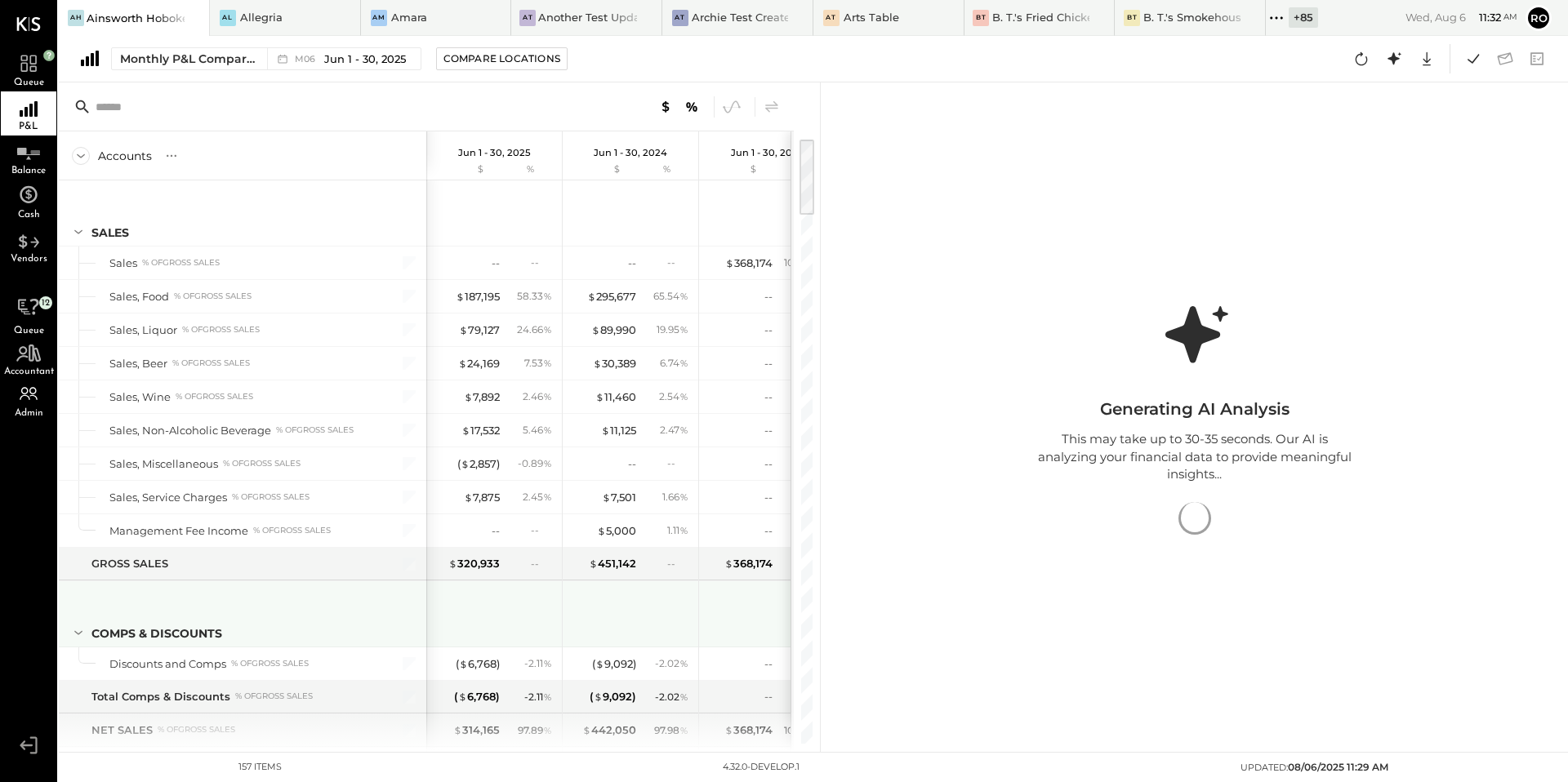 scroll, scrollTop: 0, scrollLeft: 17, axis: horizontal 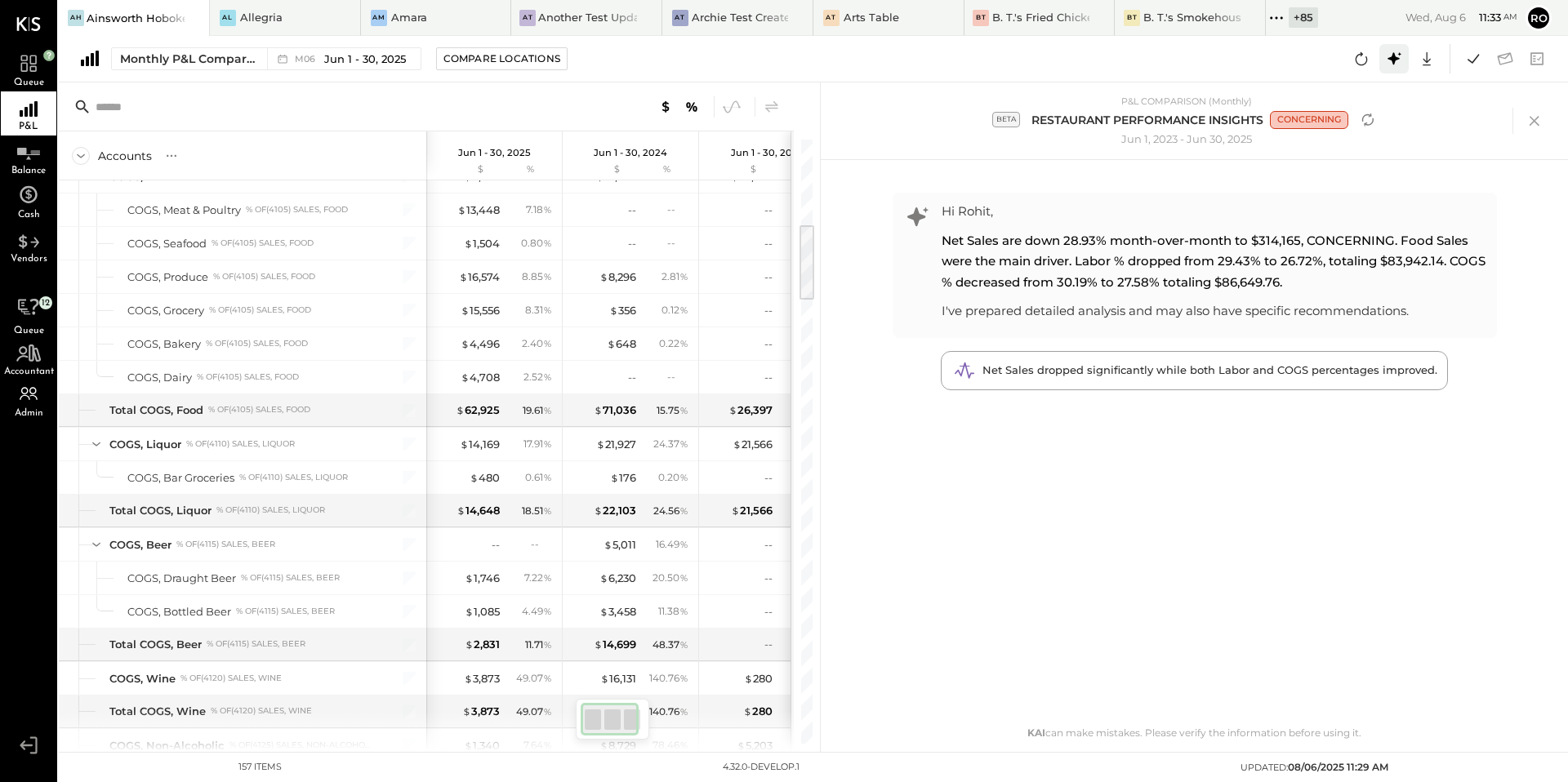 click 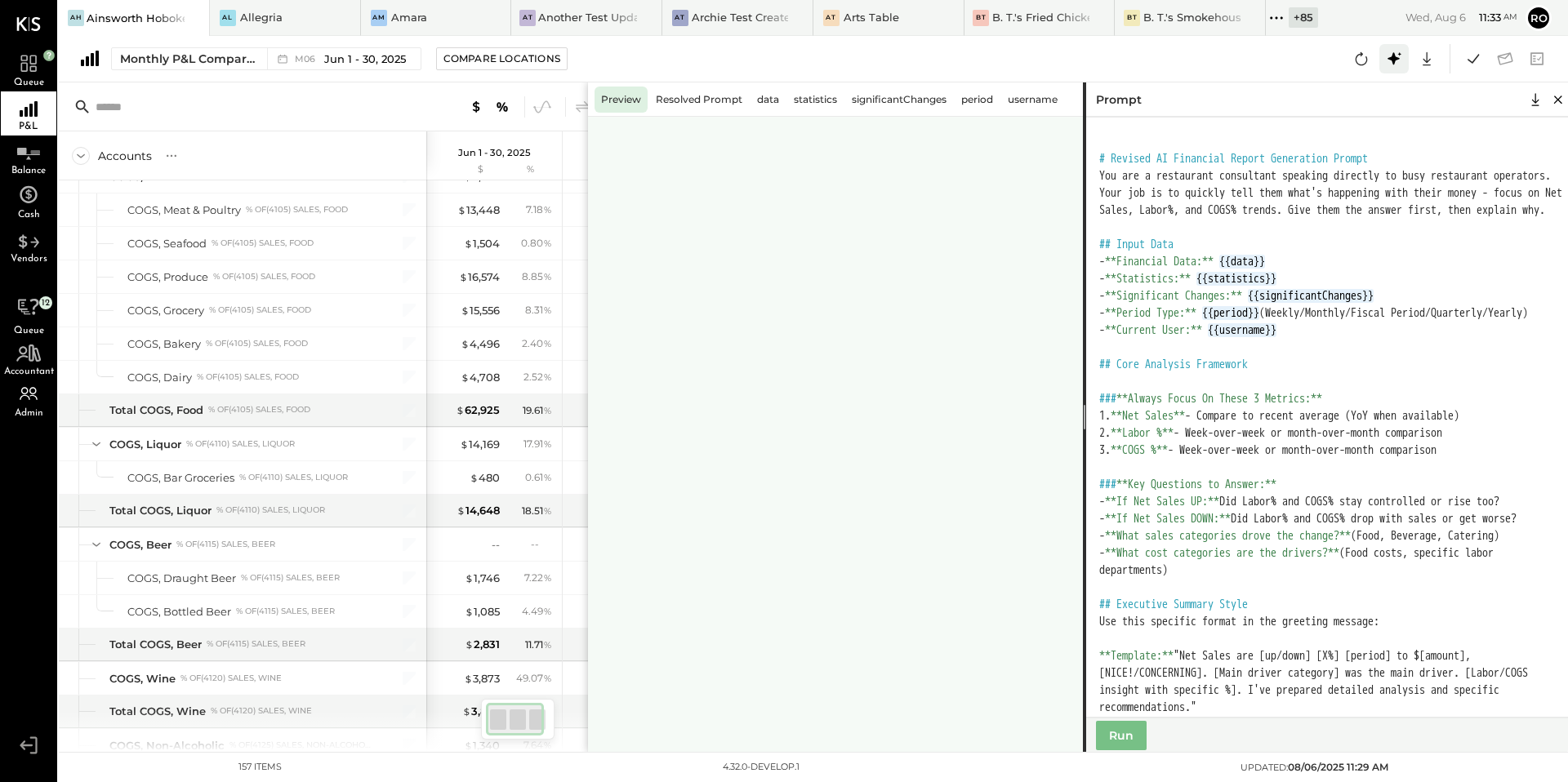 type 